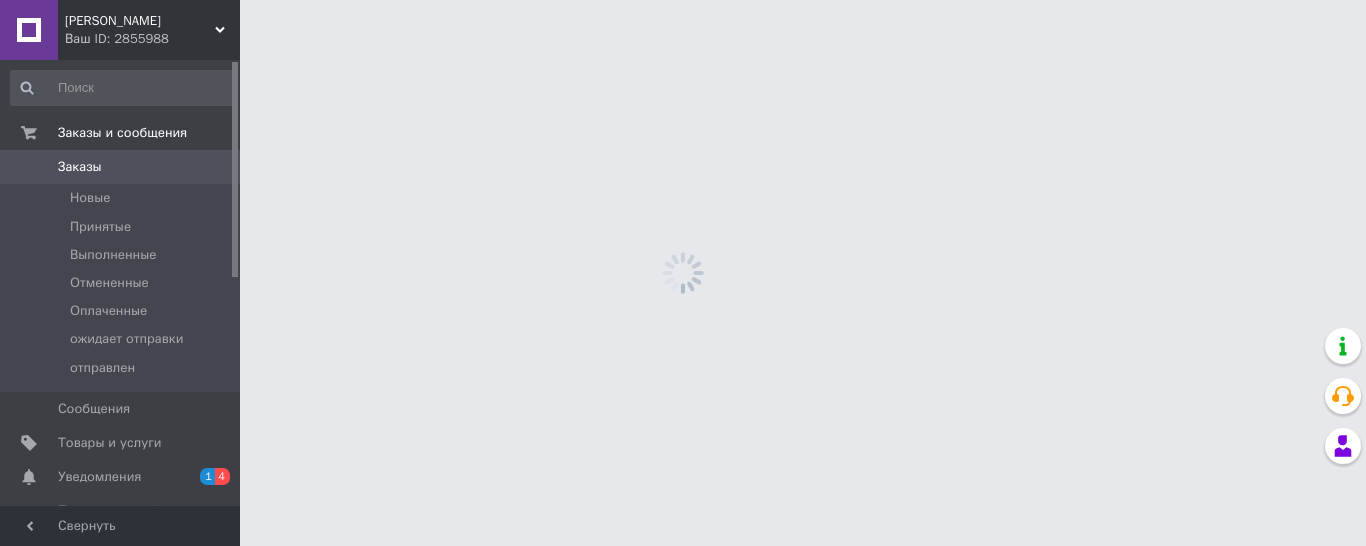 scroll, scrollTop: 0, scrollLeft: 0, axis: both 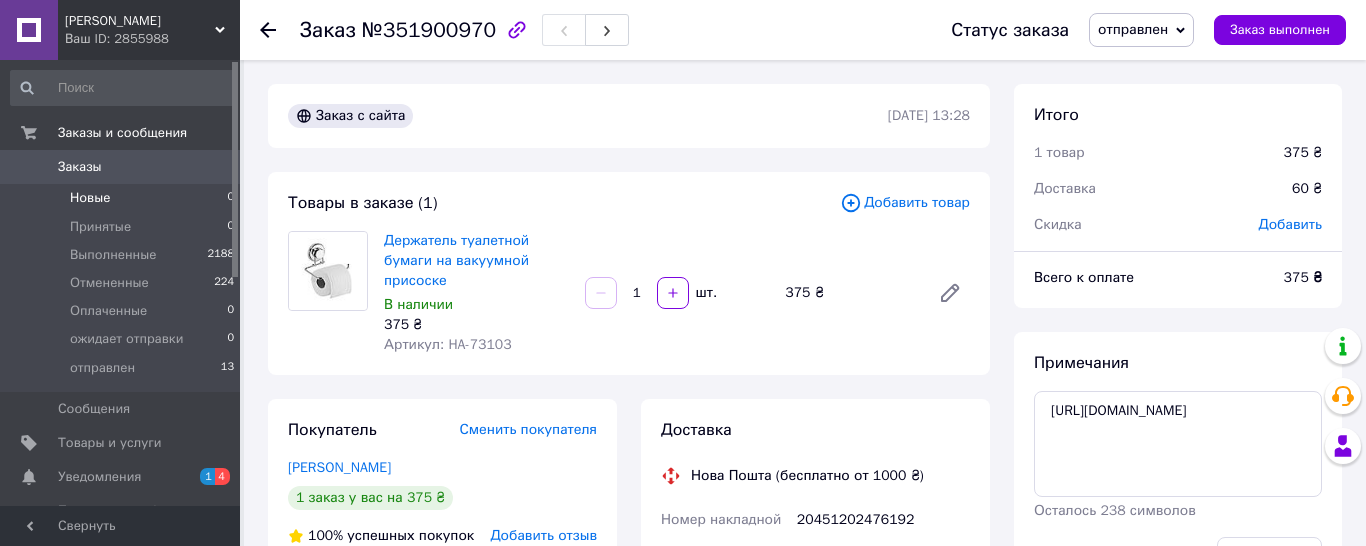 click on "Новые 0" at bounding box center [123, 198] 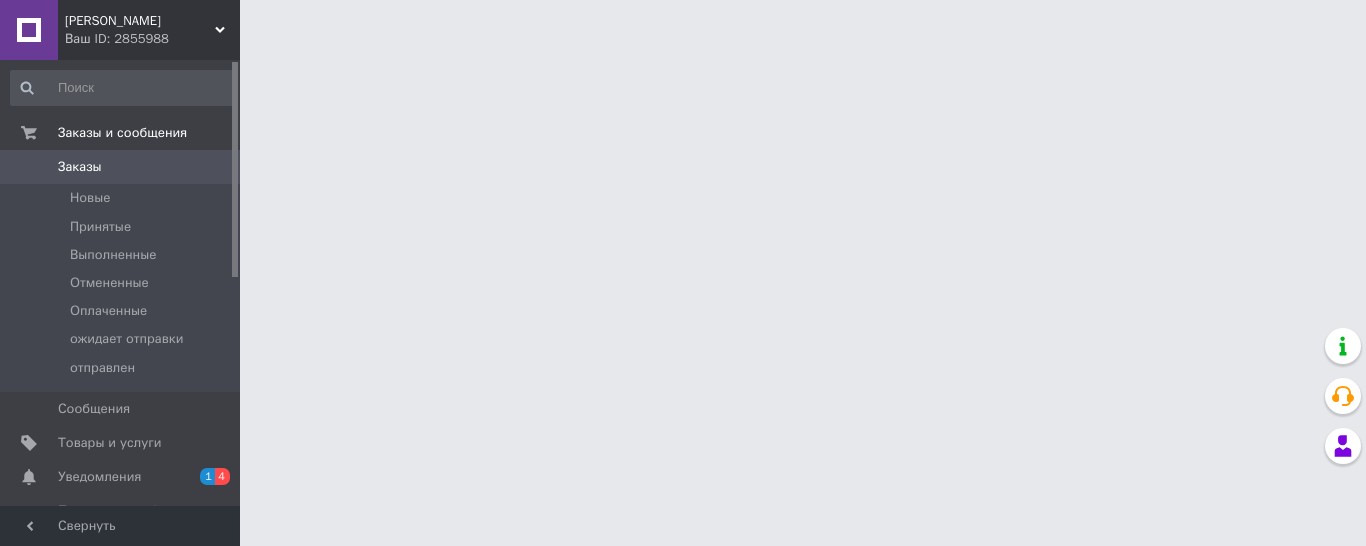 scroll, scrollTop: 0, scrollLeft: 0, axis: both 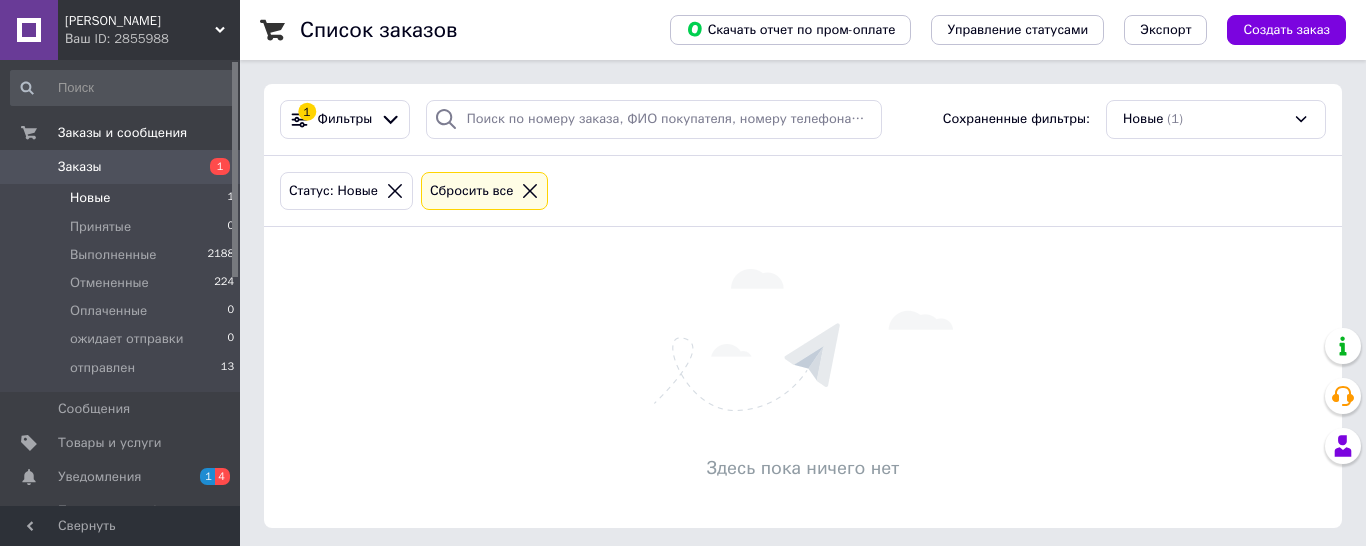 click on "Новые 1" at bounding box center [123, 198] 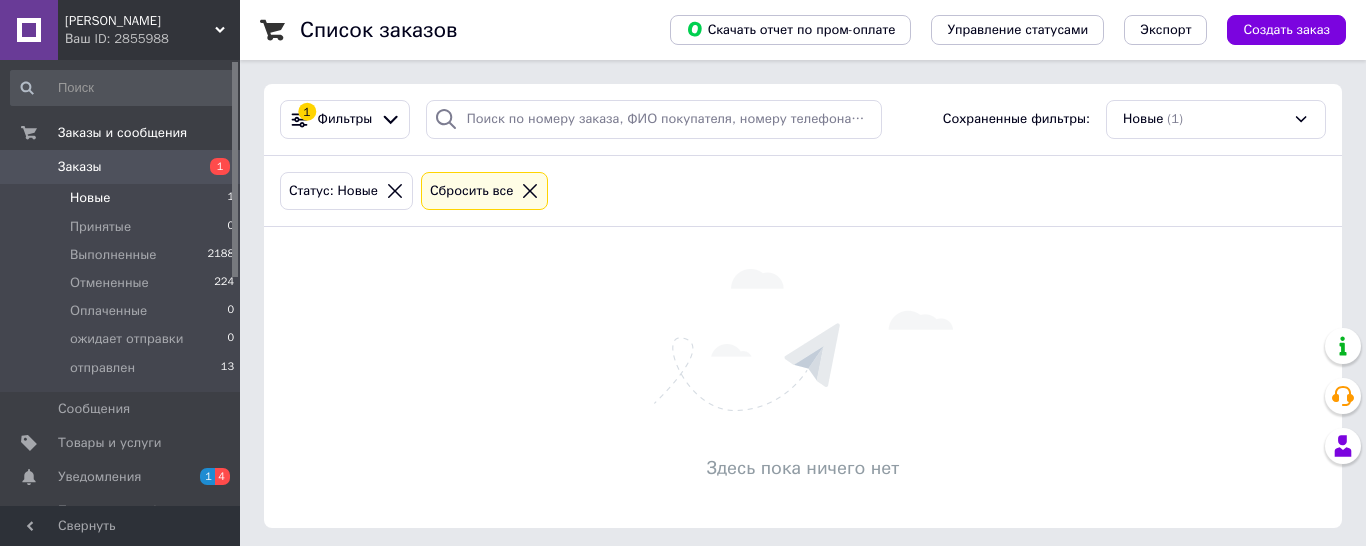 click on "Заказы" at bounding box center [121, 167] 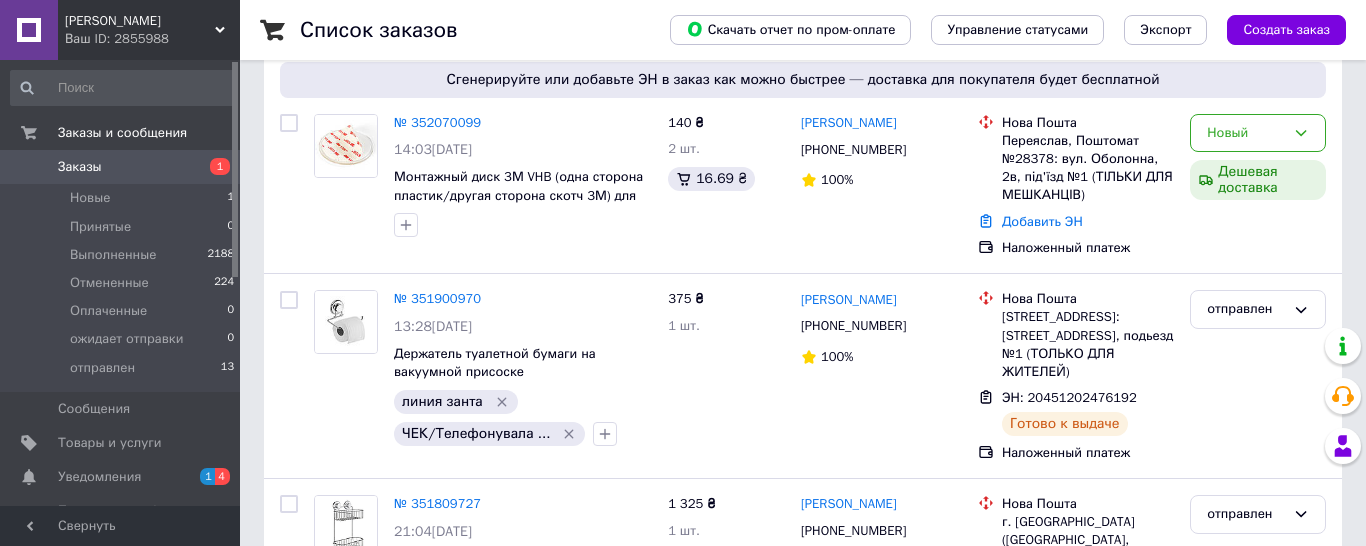 scroll, scrollTop: 157, scrollLeft: 0, axis: vertical 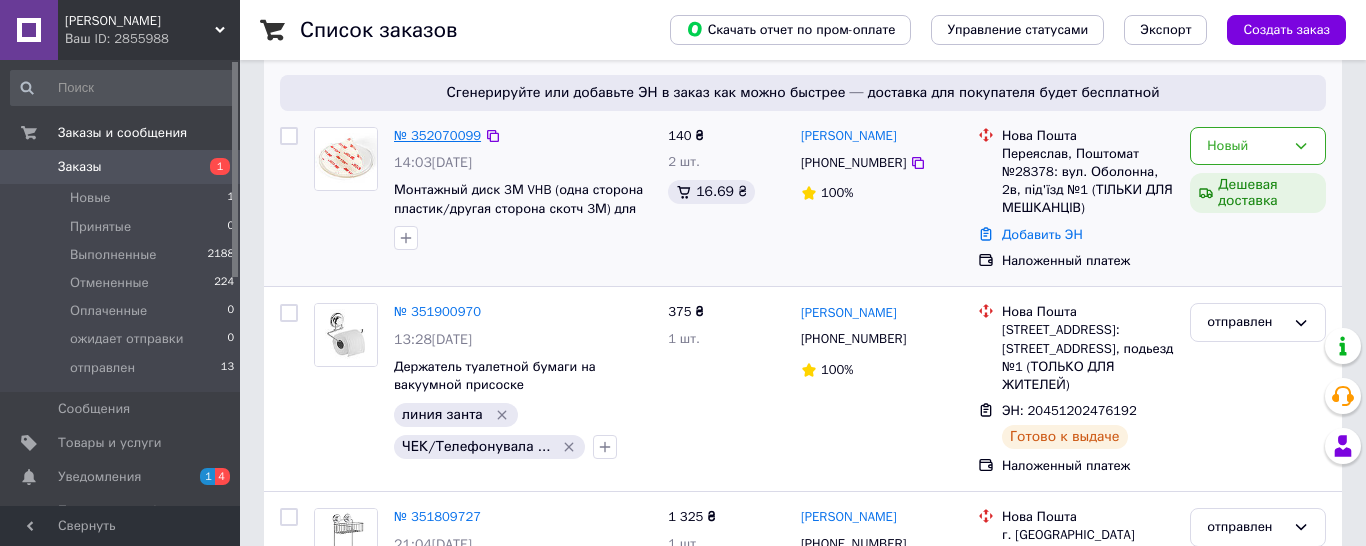 click on "№ 352070099" at bounding box center (437, 135) 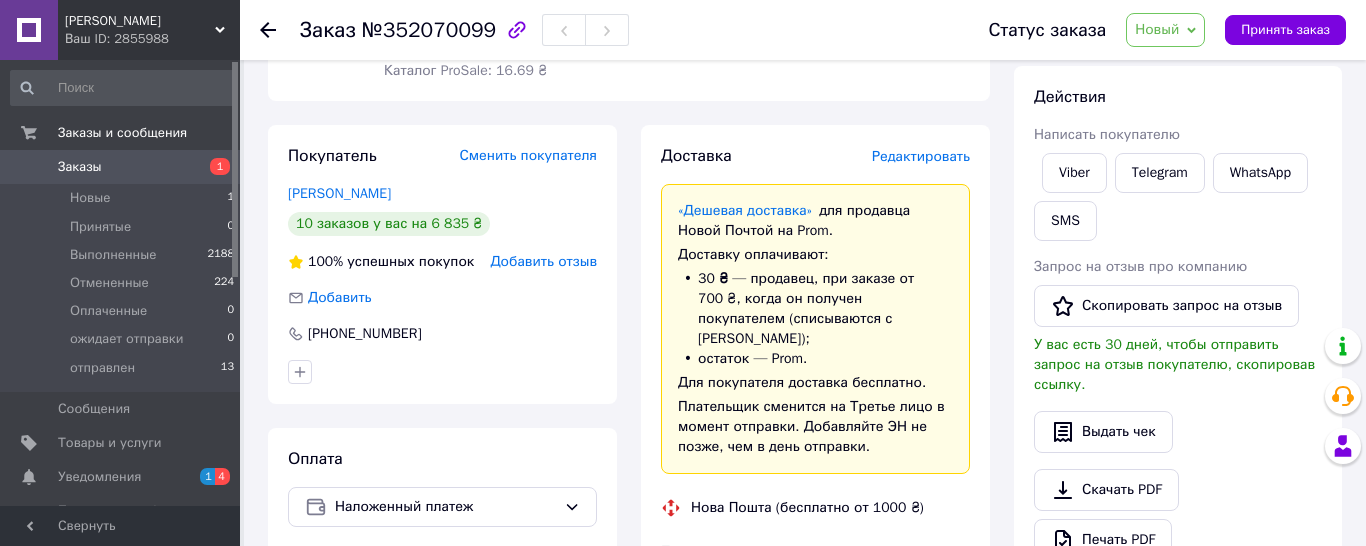 scroll, scrollTop: 340, scrollLeft: 0, axis: vertical 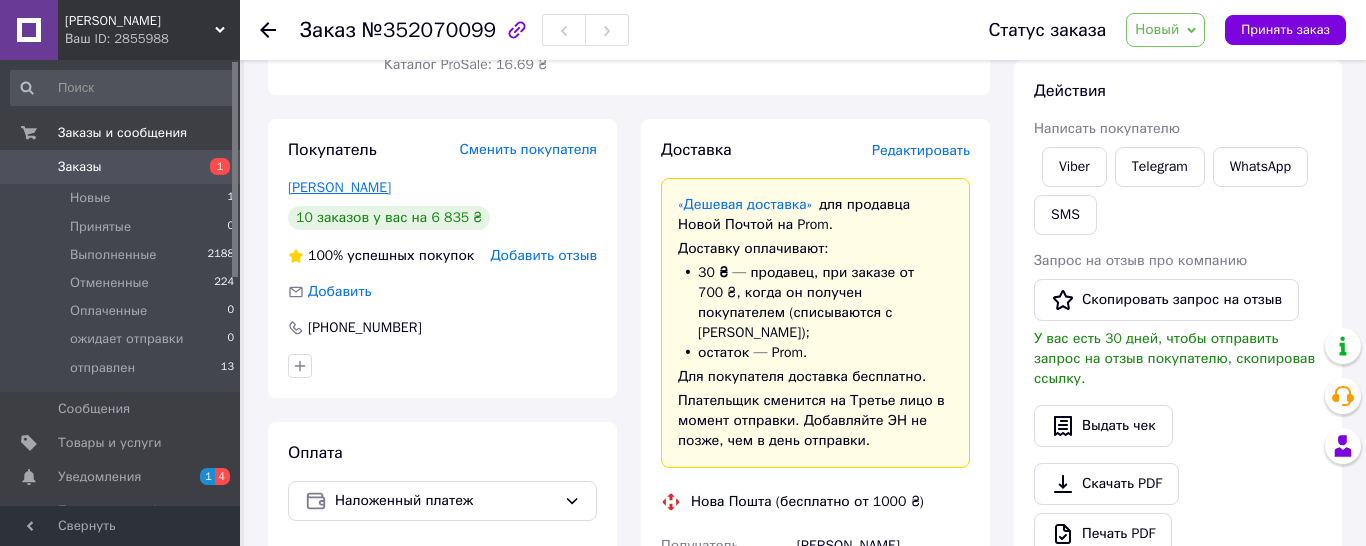 click on "[PERSON_NAME]" at bounding box center (339, 187) 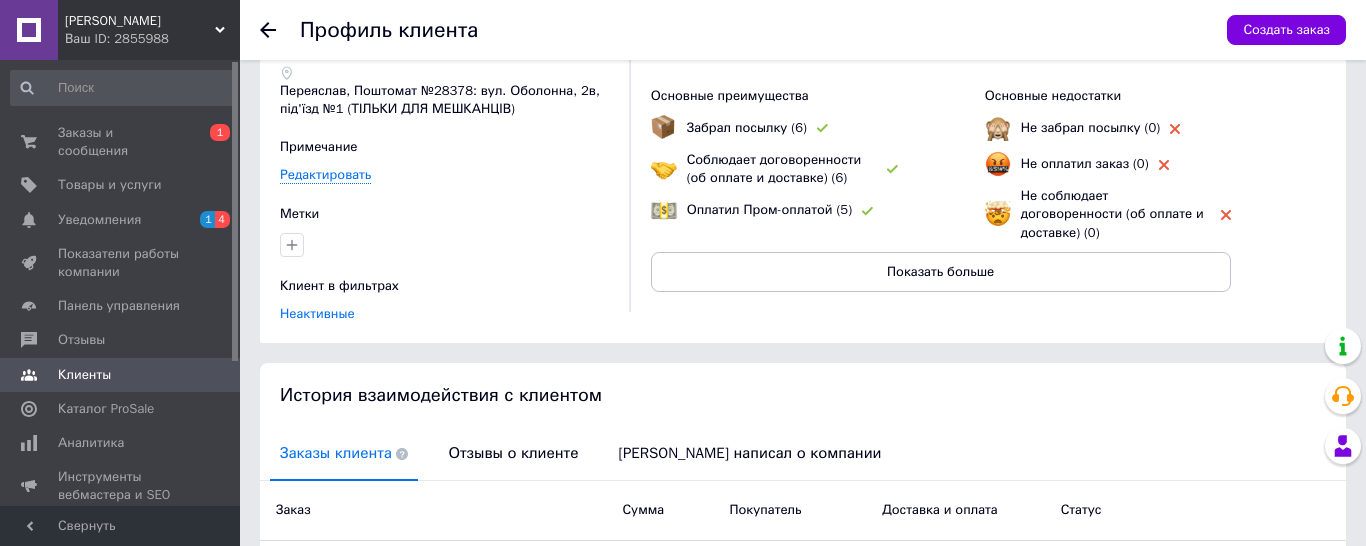scroll, scrollTop: 0, scrollLeft: 0, axis: both 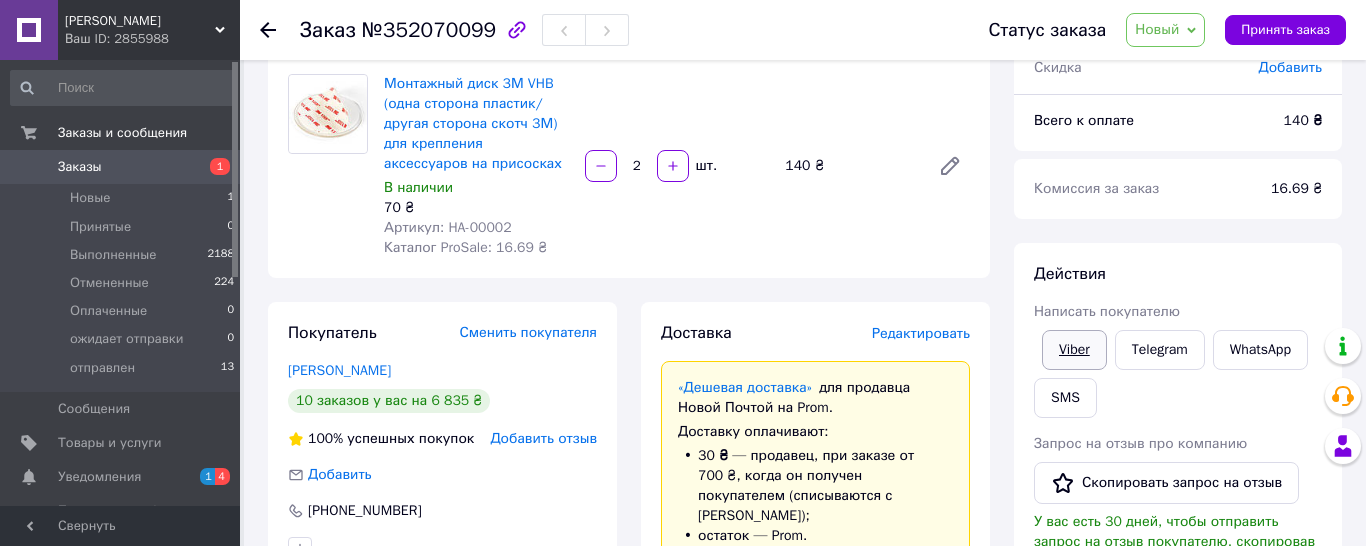 click on "Viber" at bounding box center (1074, 350) 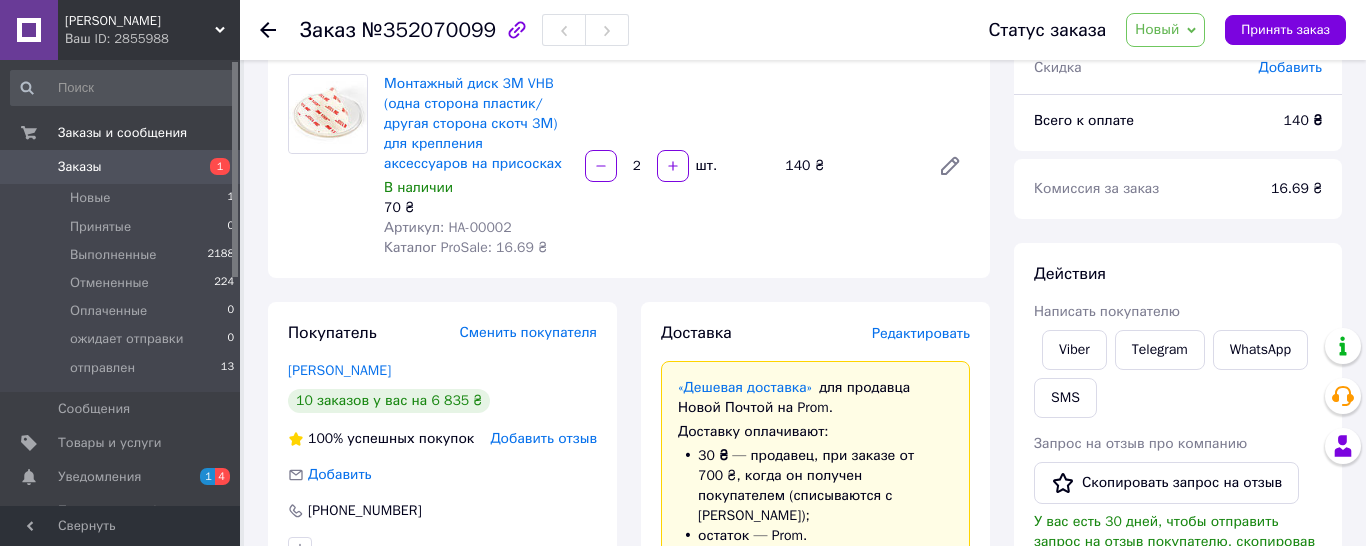 click at bounding box center [517, 30] 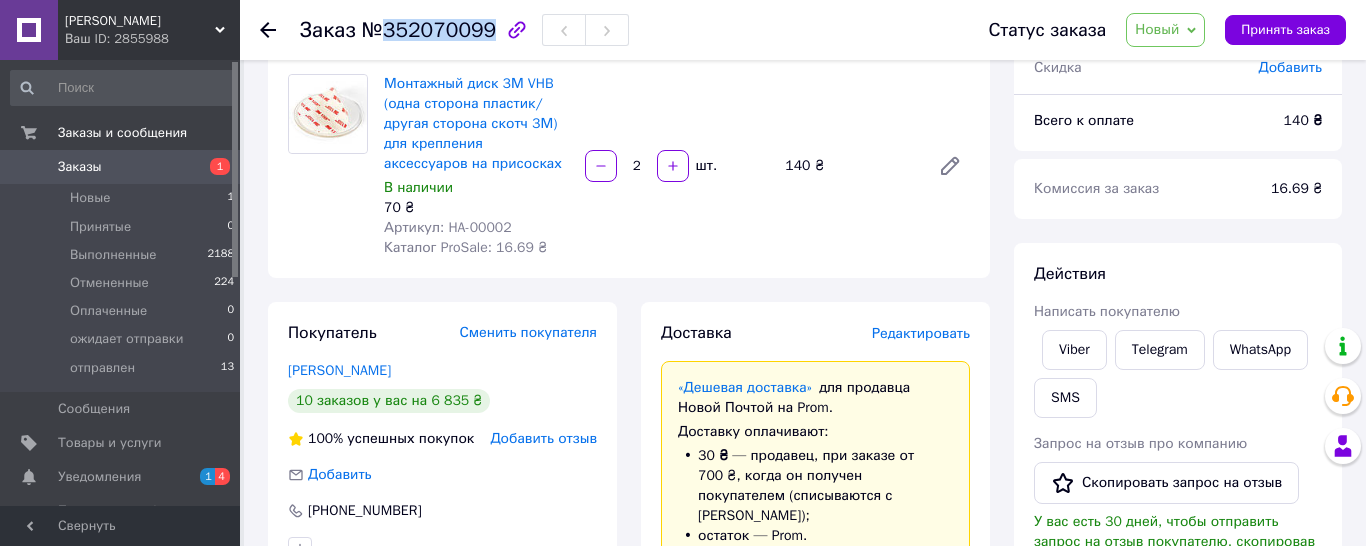 drag, startPoint x: 494, startPoint y: 28, endPoint x: 385, endPoint y: 36, distance: 109.29318 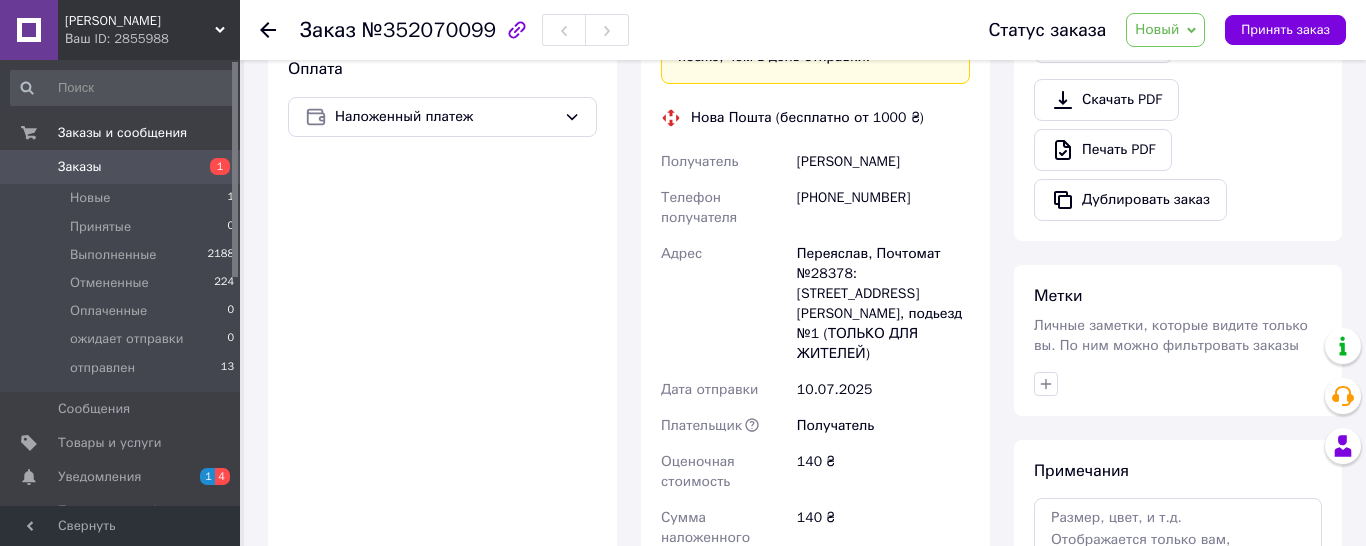 scroll, scrollTop: 895, scrollLeft: 0, axis: vertical 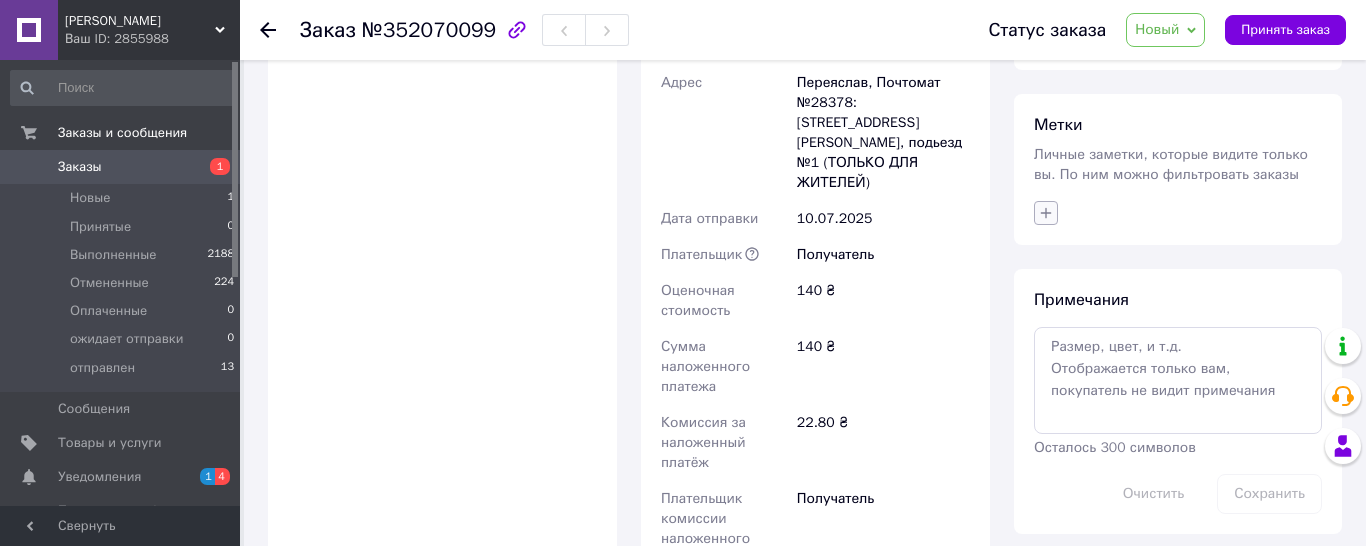 click 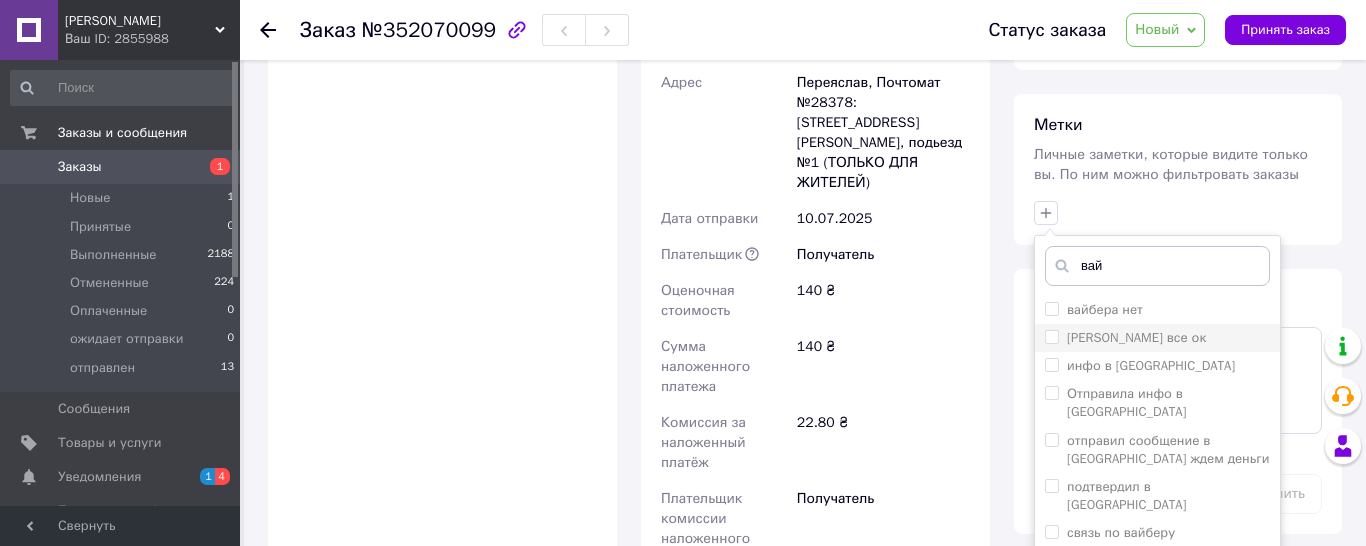 type on "вай" 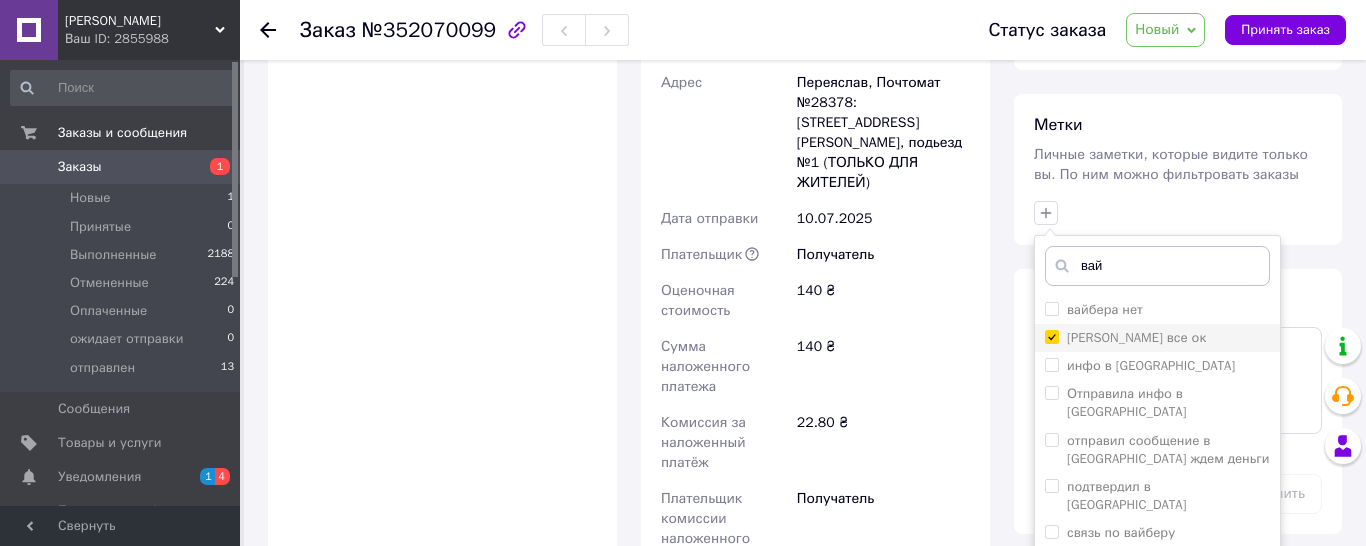 click on "[PERSON_NAME] все ок" at bounding box center (1051, 336) 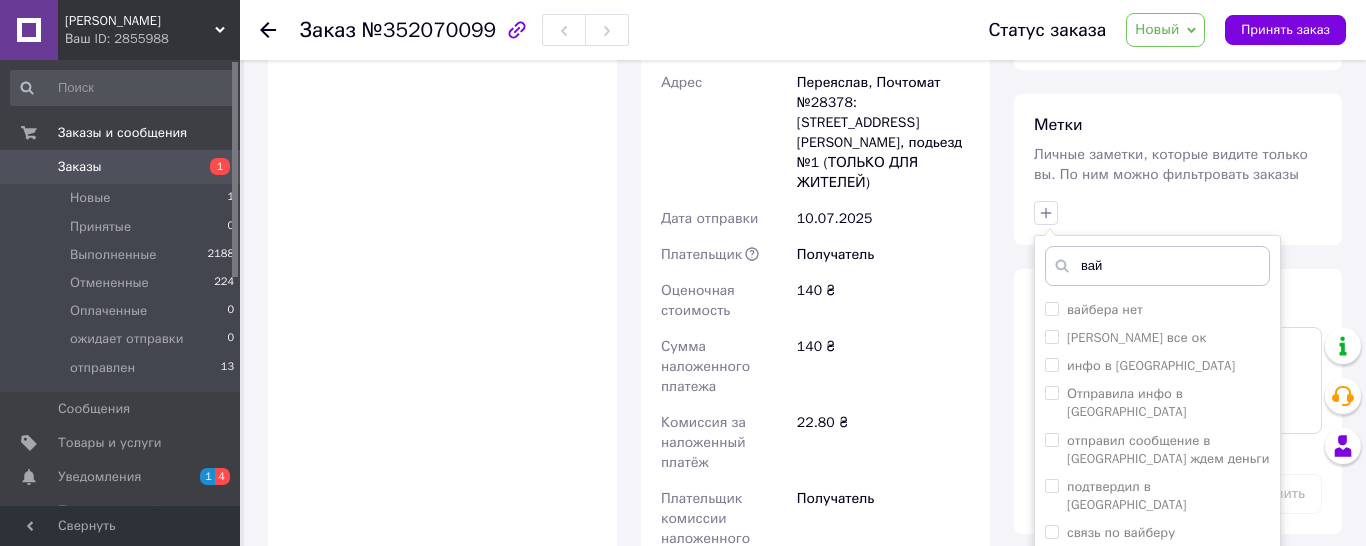click on "[PERSON_NAME] все ок" at bounding box center (1051, 336) 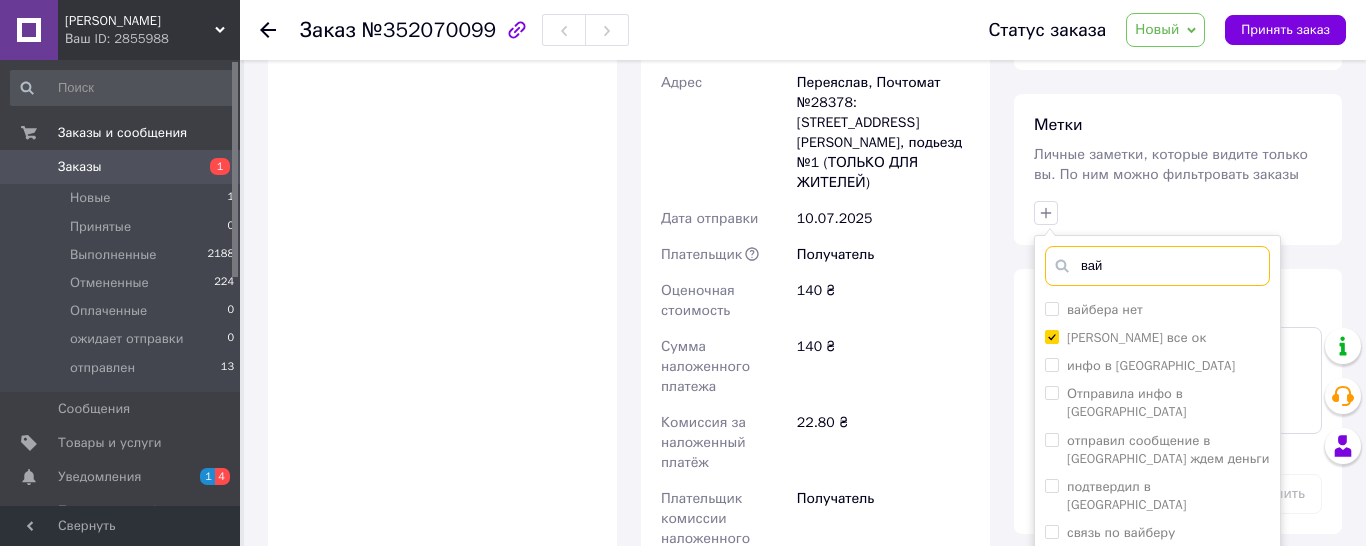 drag, startPoint x: 1116, startPoint y: 268, endPoint x: 1029, endPoint y: 255, distance: 87.965904 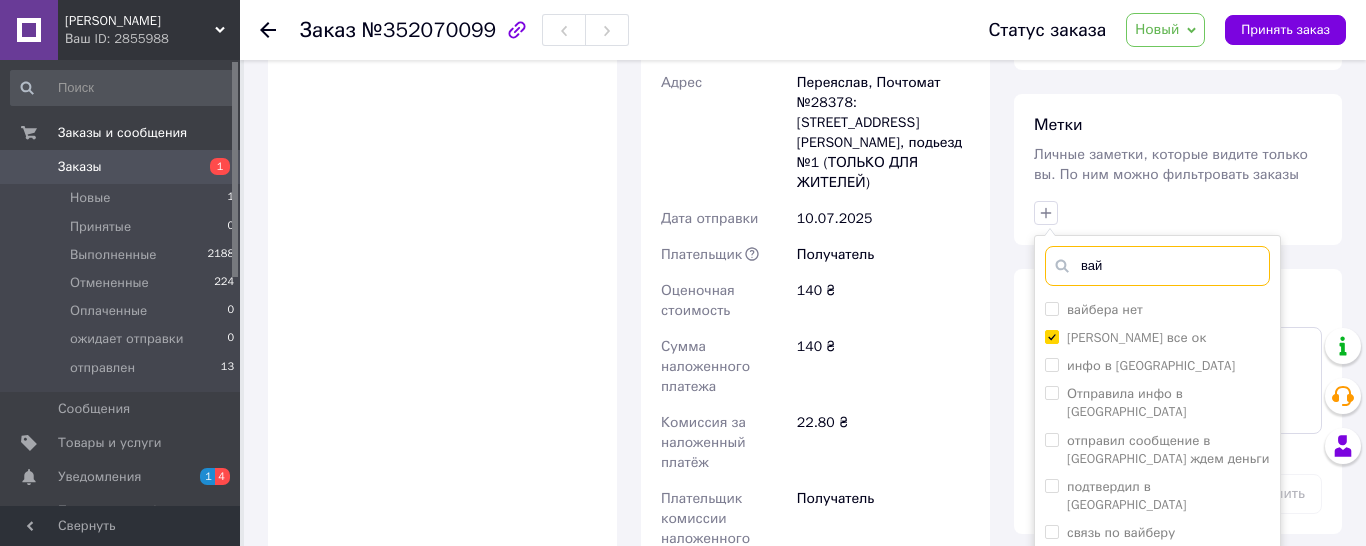 click on "Итого 1 товар 140 ₴ Доставка Необходимо уточнить Скидка Добавить Всего к оплате 140 ₴ Комиссия за заказ 16.69 ₴ Действия Написать покупателю Viber Telegram WhatsApp SMS Запрос на отзыв про компанию   Скопировать запрос на отзыв У вас есть 30 дней, чтобы отправить запрос на отзыв покупателю, скопировав ссылку.   Выдать чек   Скачать PDF   Печать PDF   Дублировать заказ Метки Личные заметки, которые видите только вы. По ним можно фильтровать заказы вай вайбера нет вайбер все ок инфо в вайбере Отправила инфо в вайбер отправил сообщение в вайбер ждем деньги связь по вайберу" at bounding box center [1178, -139] 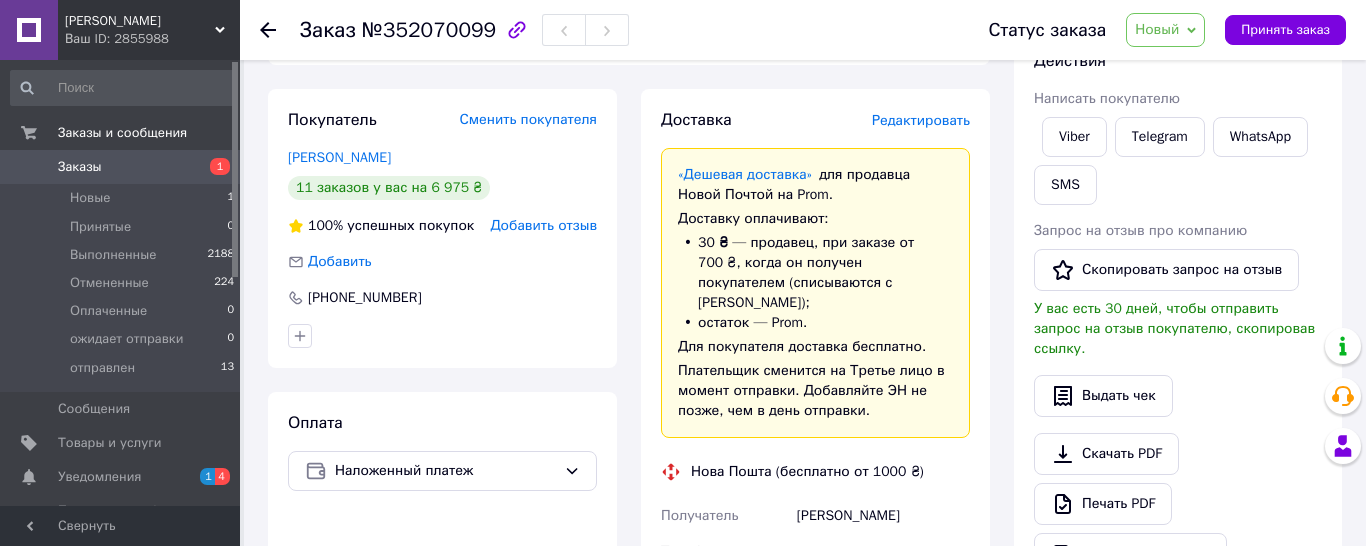 scroll, scrollTop: 510, scrollLeft: 0, axis: vertical 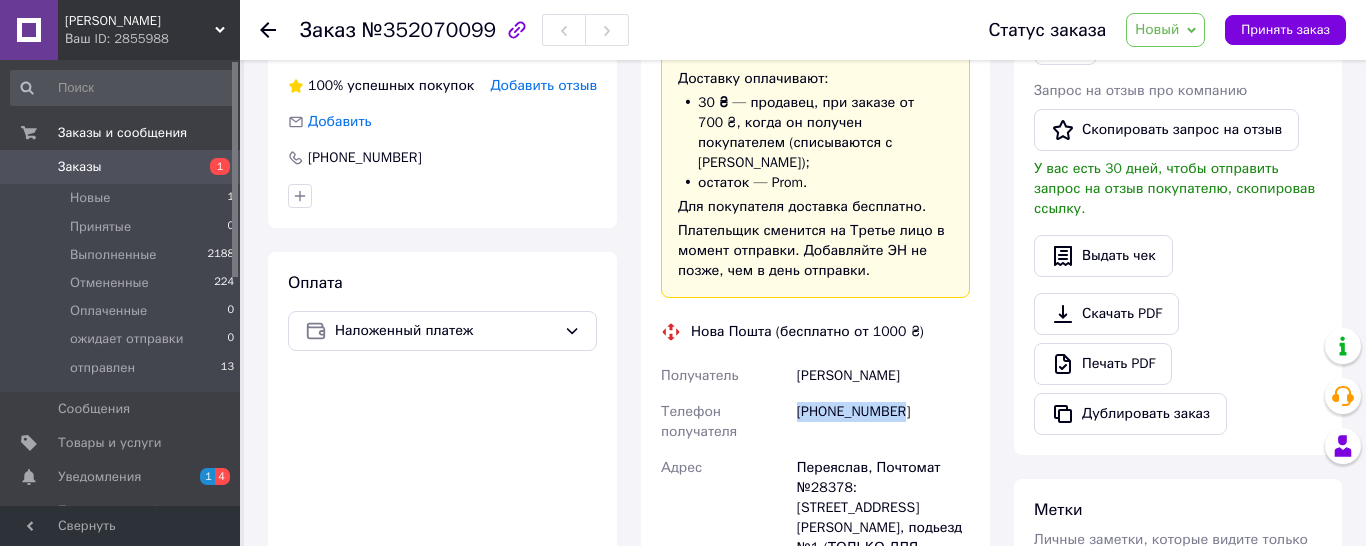 drag, startPoint x: 913, startPoint y: 390, endPoint x: 793, endPoint y: 395, distance: 120.10412 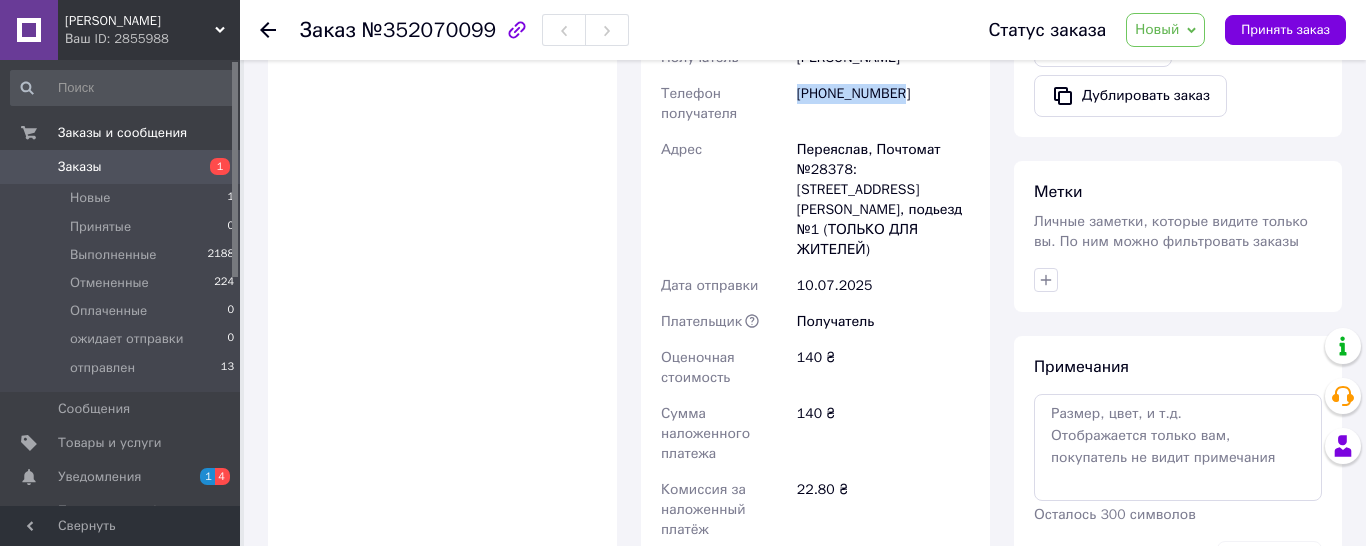 scroll, scrollTop: 737, scrollLeft: 0, axis: vertical 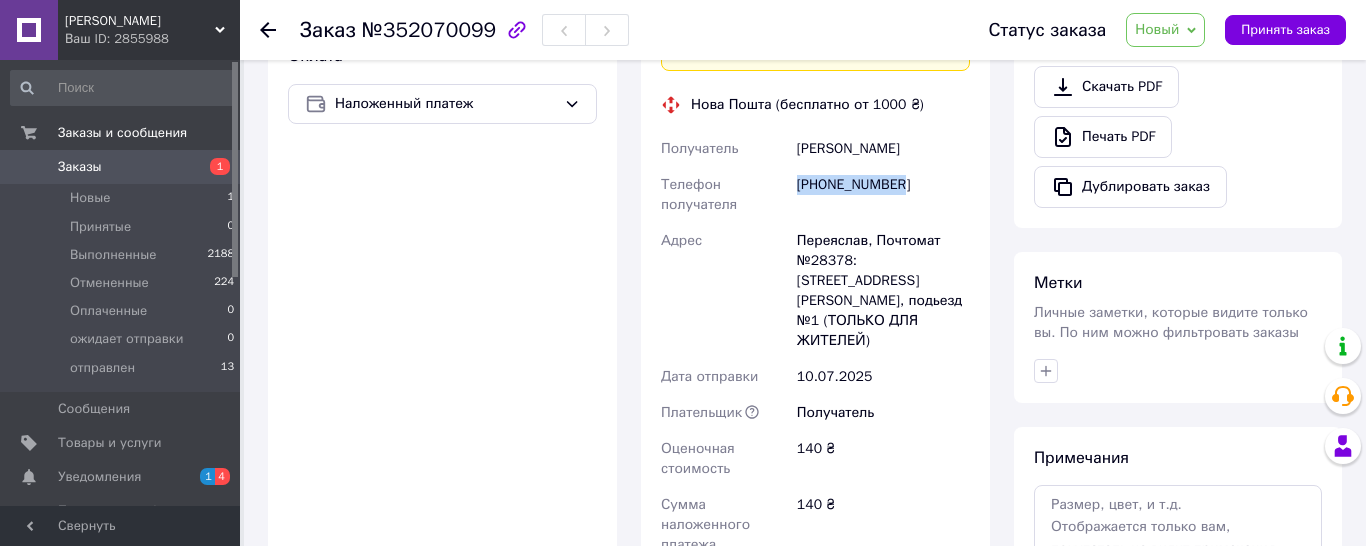 copy on "[PHONE_NUMBER]" 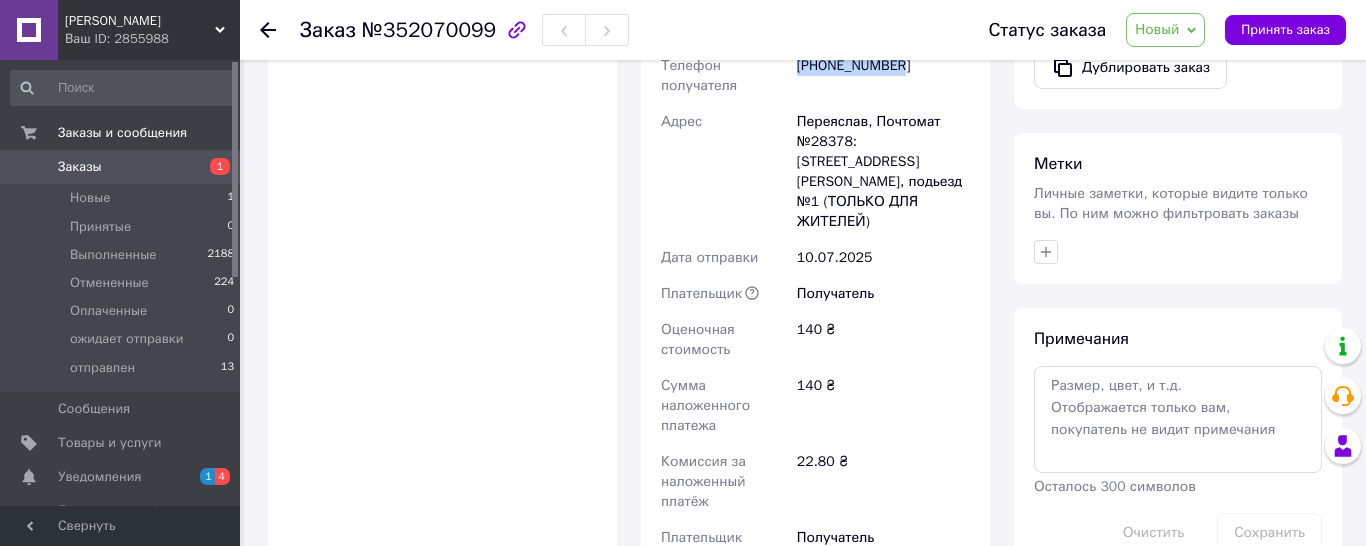 scroll, scrollTop: 932, scrollLeft: 0, axis: vertical 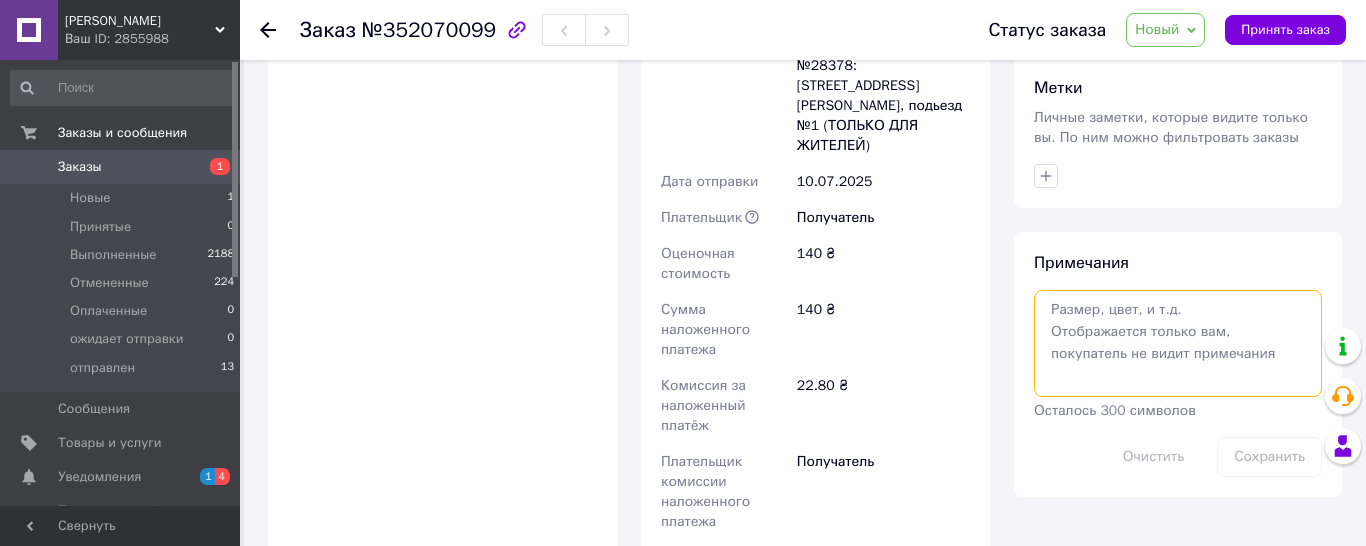 click at bounding box center (1178, 343) 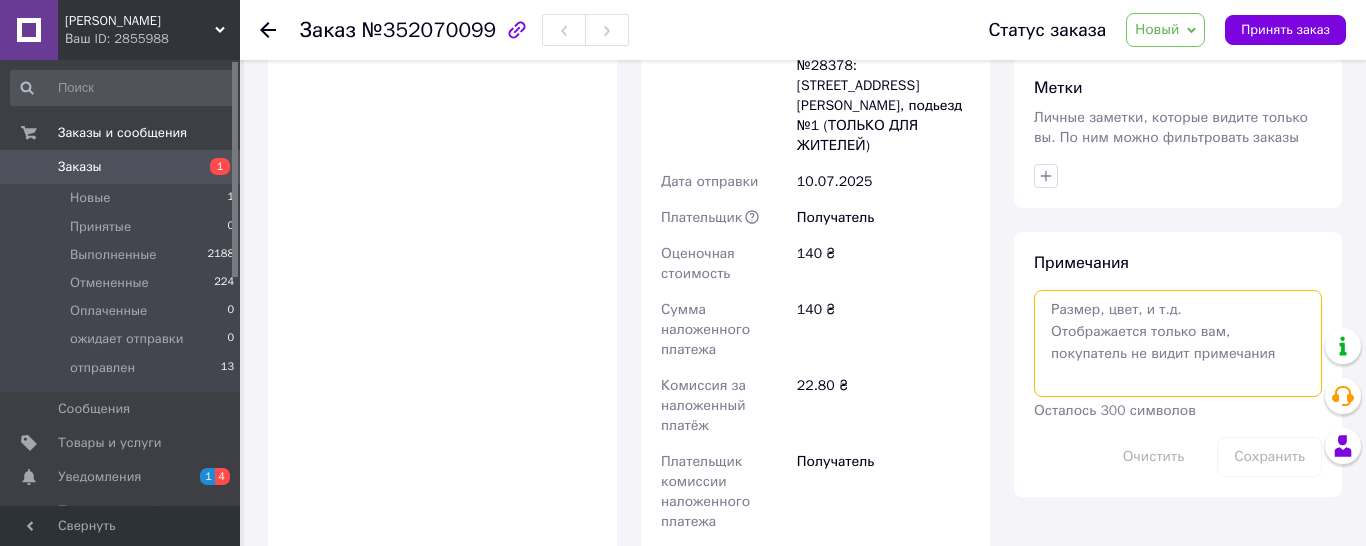 paste on "[URL][DOMAIN_NAME]" 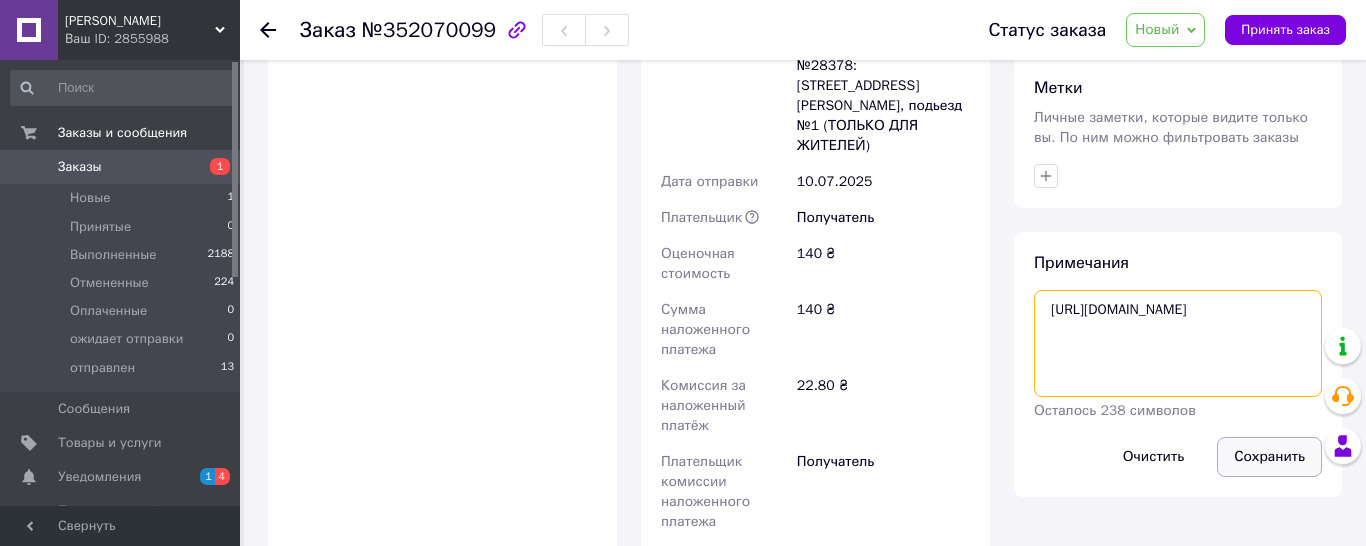 type on "[URL][DOMAIN_NAME]" 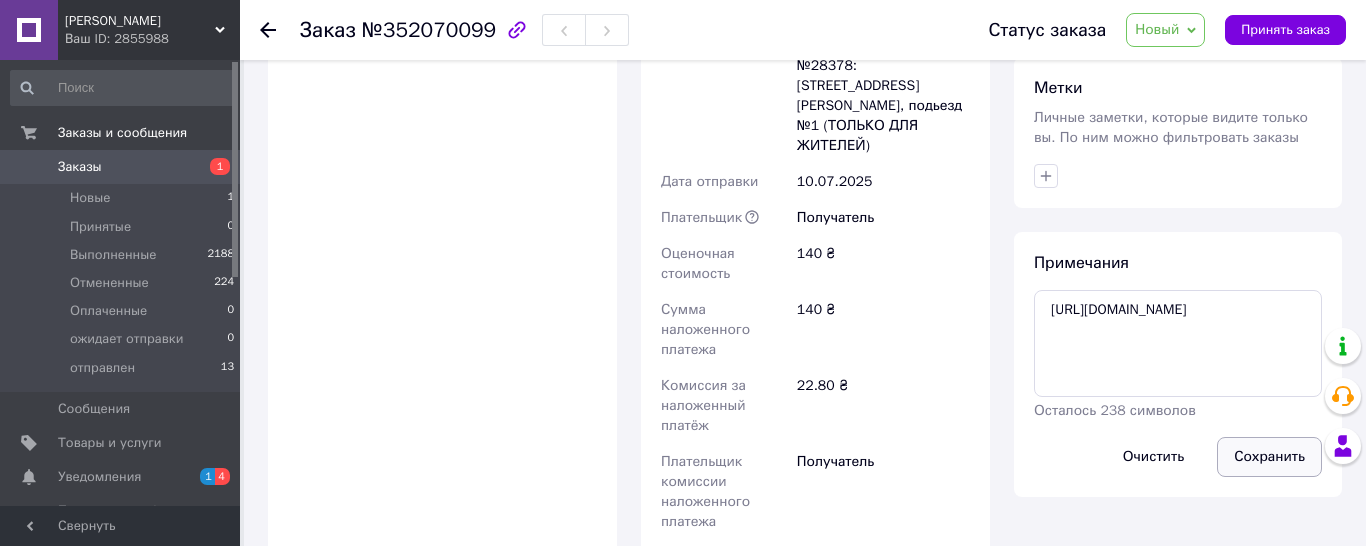 click on "Сохранить" at bounding box center (1269, 457) 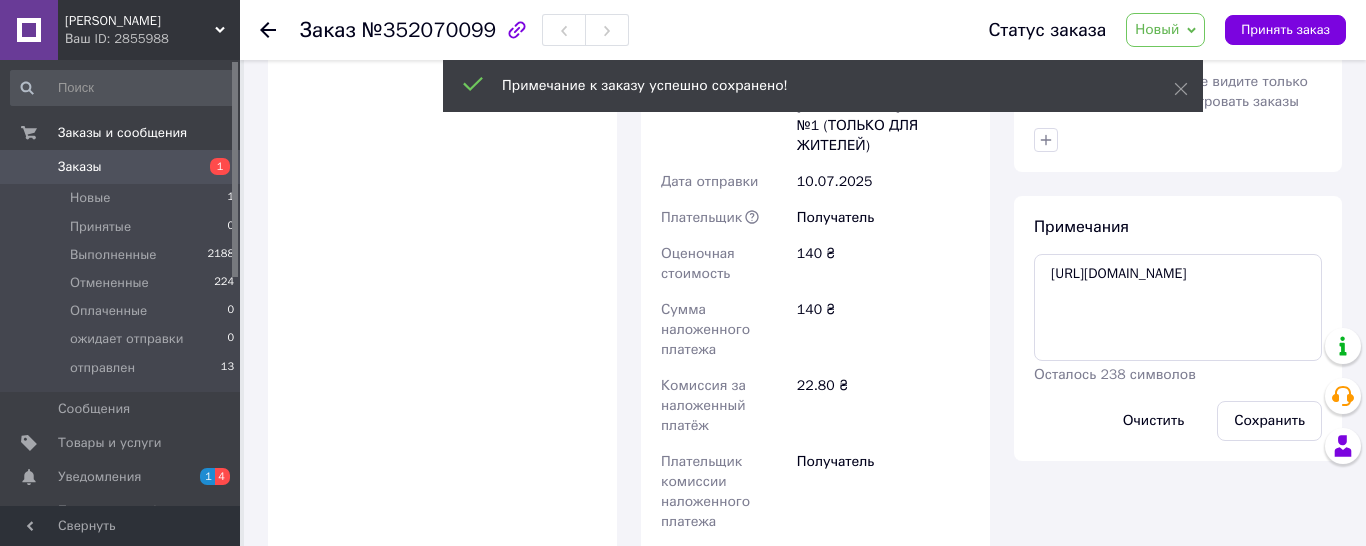 click on "Новый" at bounding box center [1157, 29] 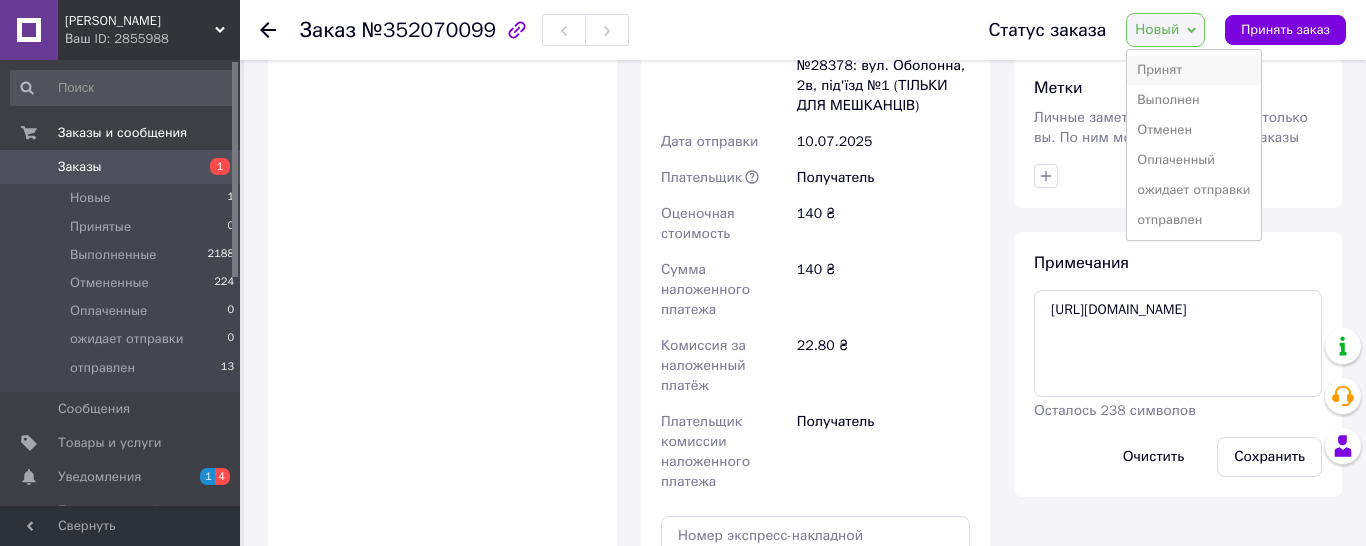 click on "Принят" at bounding box center [1193, 70] 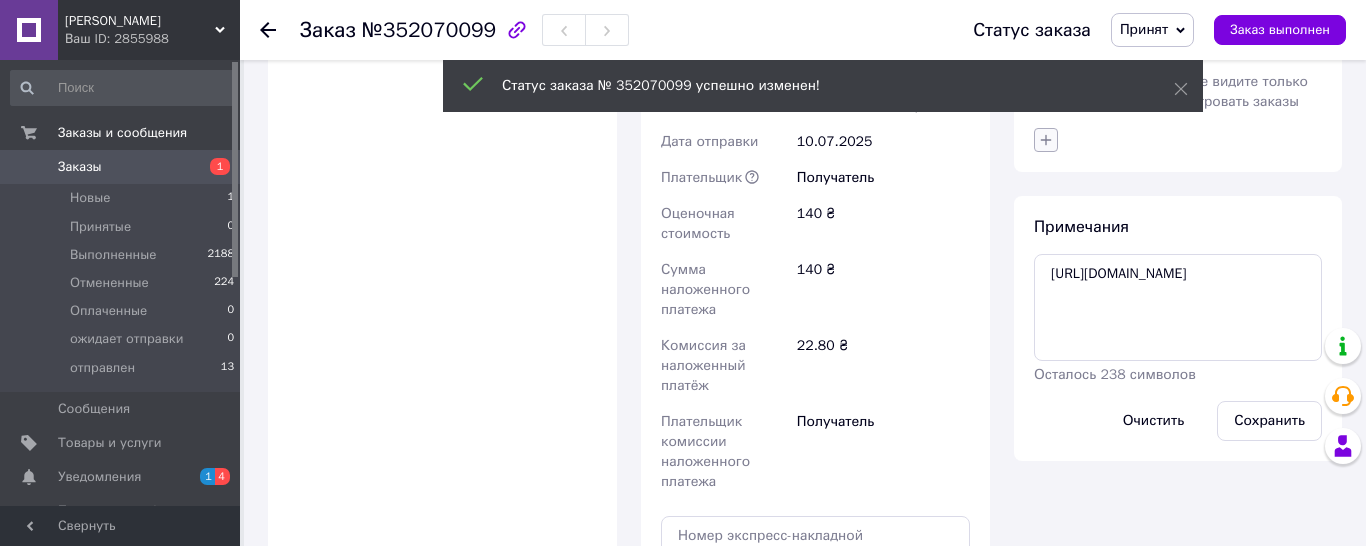 click 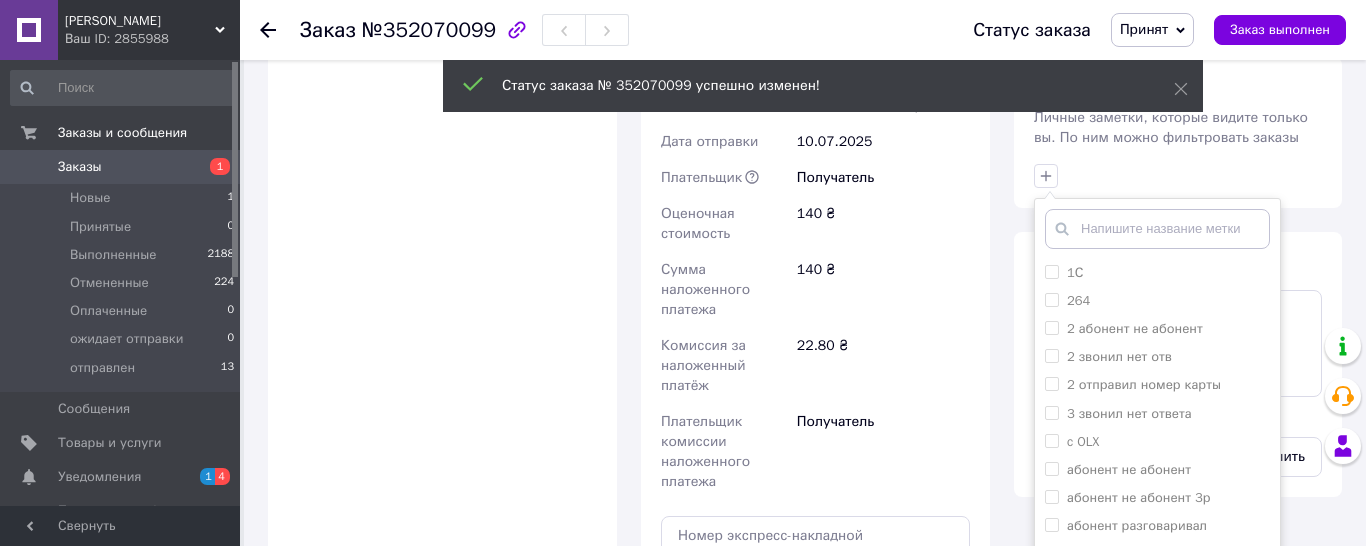 click 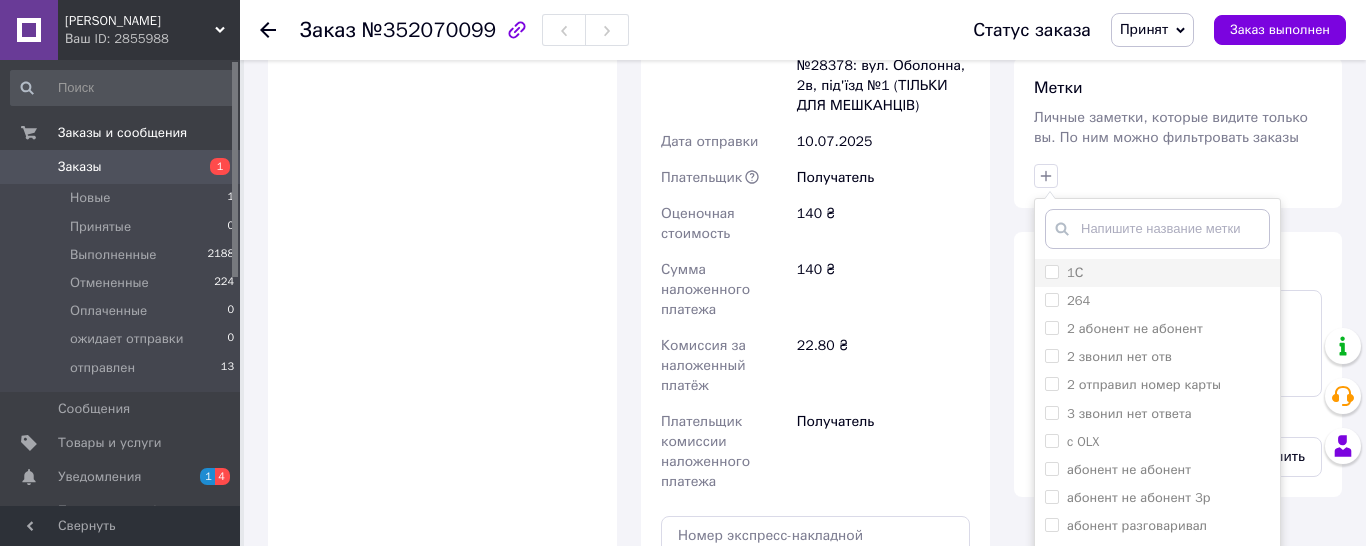 click on "1С" at bounding box center (1051, 271) 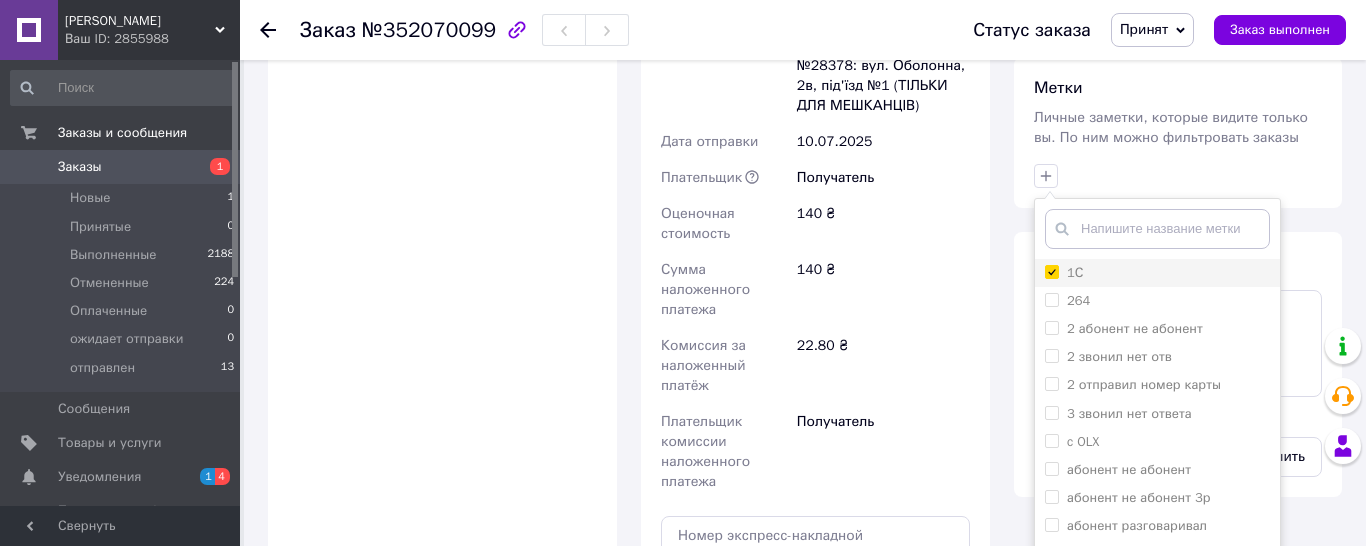 checkbox on "true" 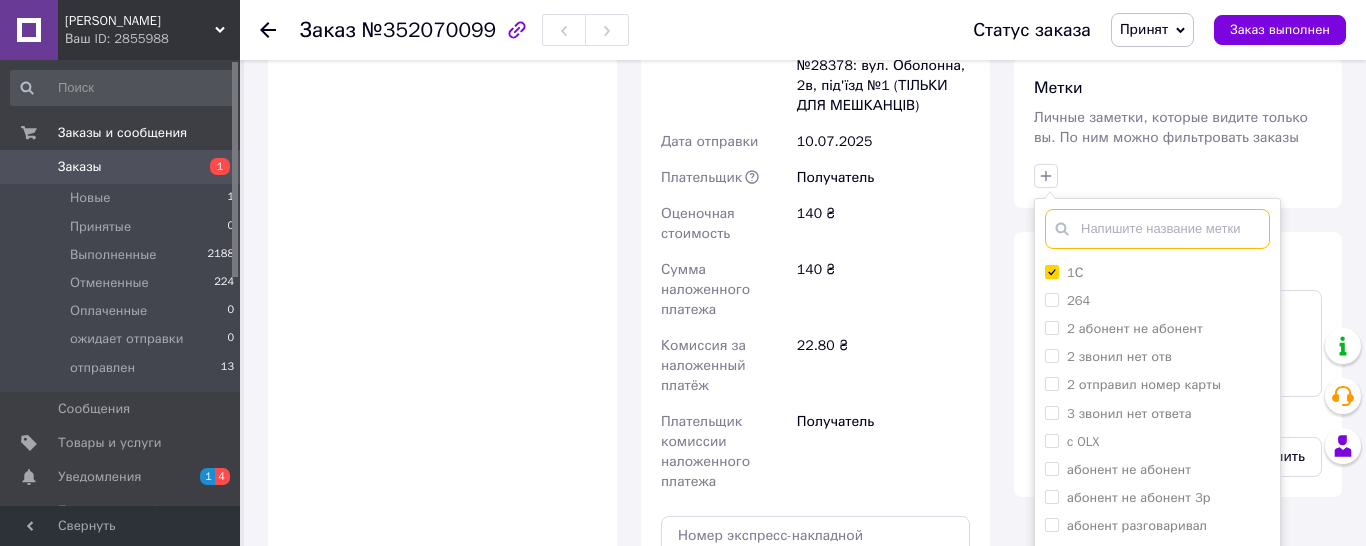 click at bounding box center (1157, 229) 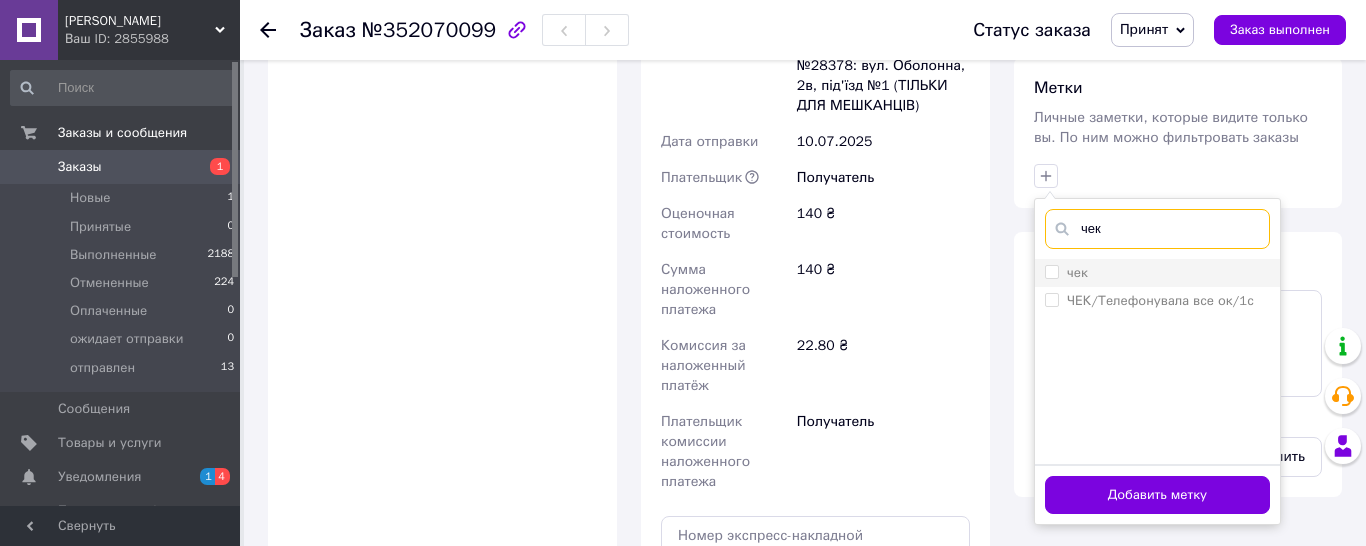 type on "чек" 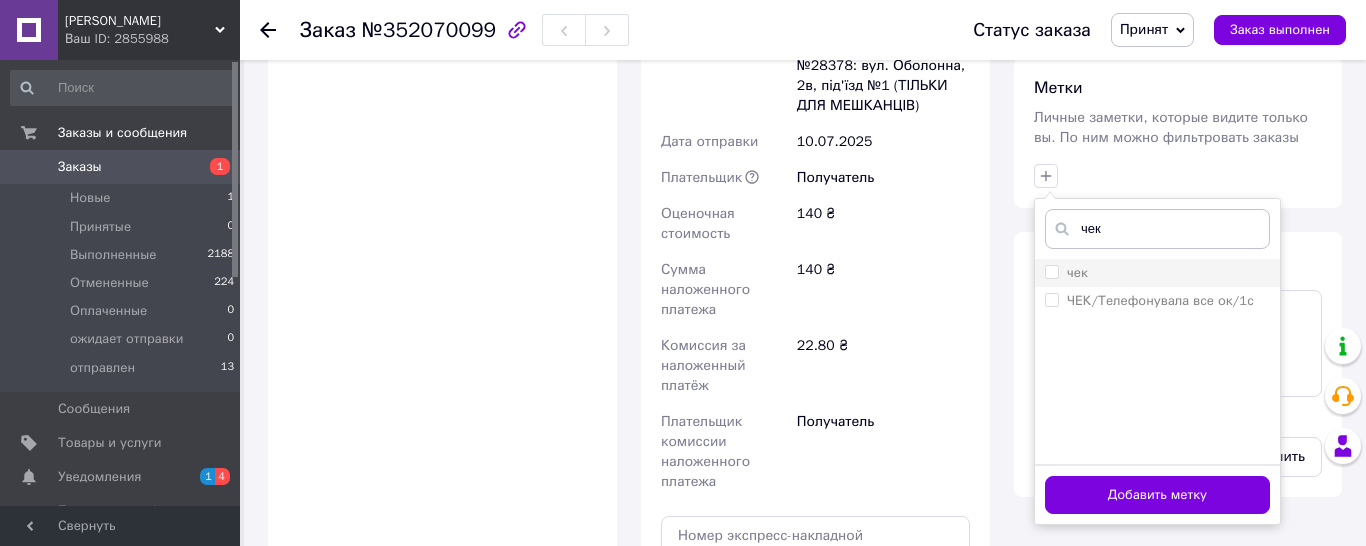 click on "чек" at bounding box center [1066, 273] 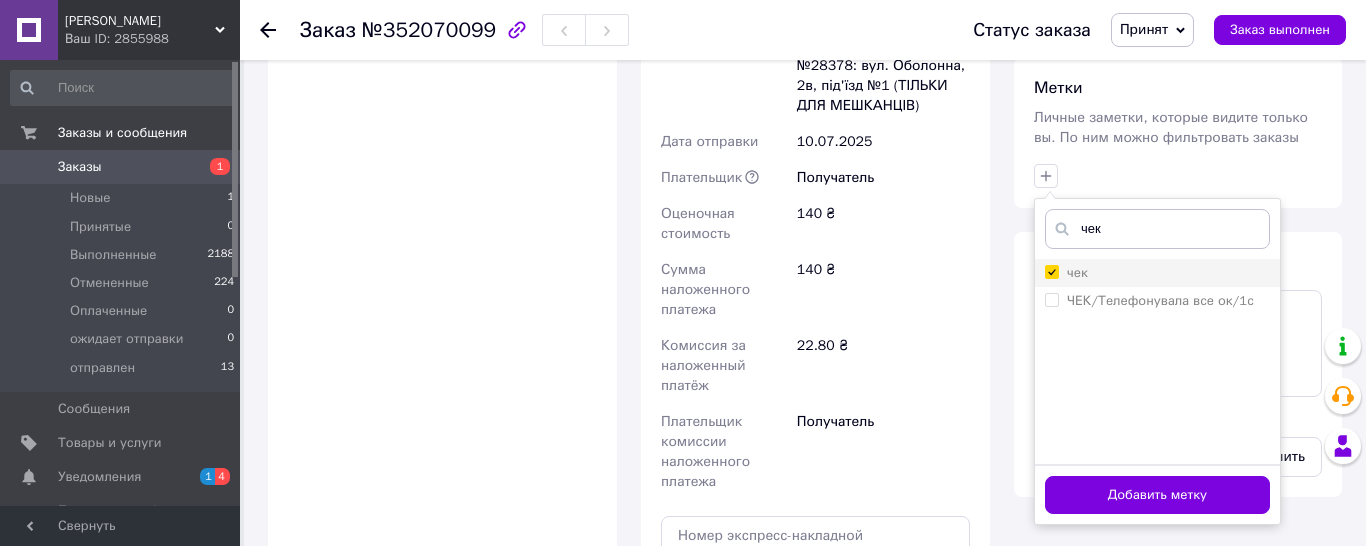 click on "чек" at bounding box center [1051, 271] 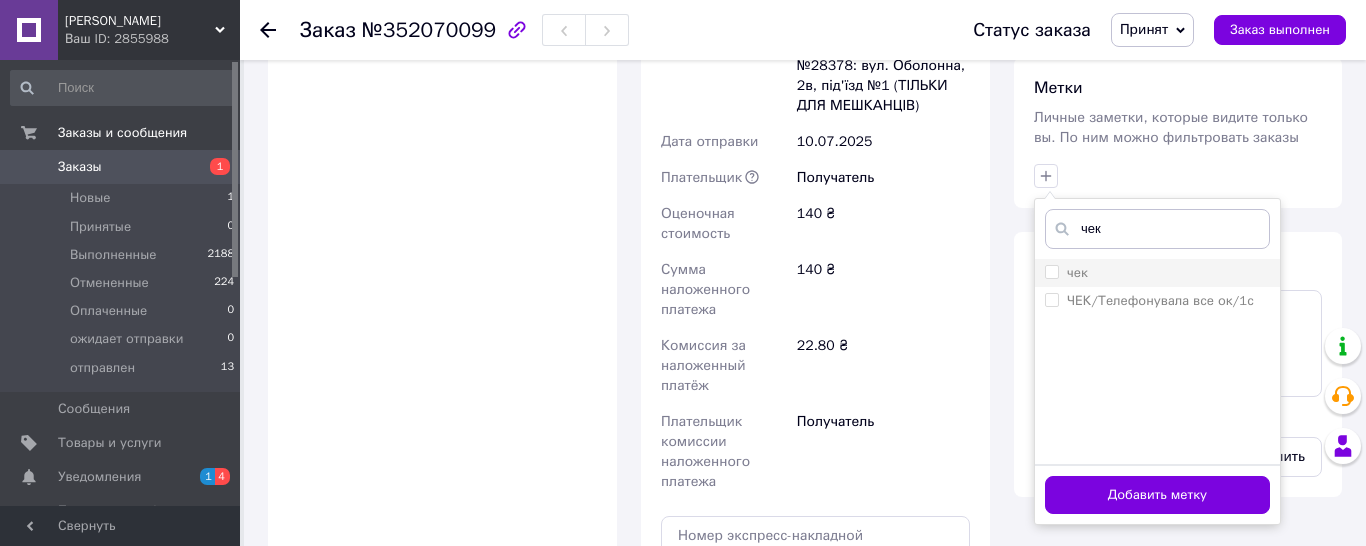 click on "чек" at bounding box center [1051, 271] 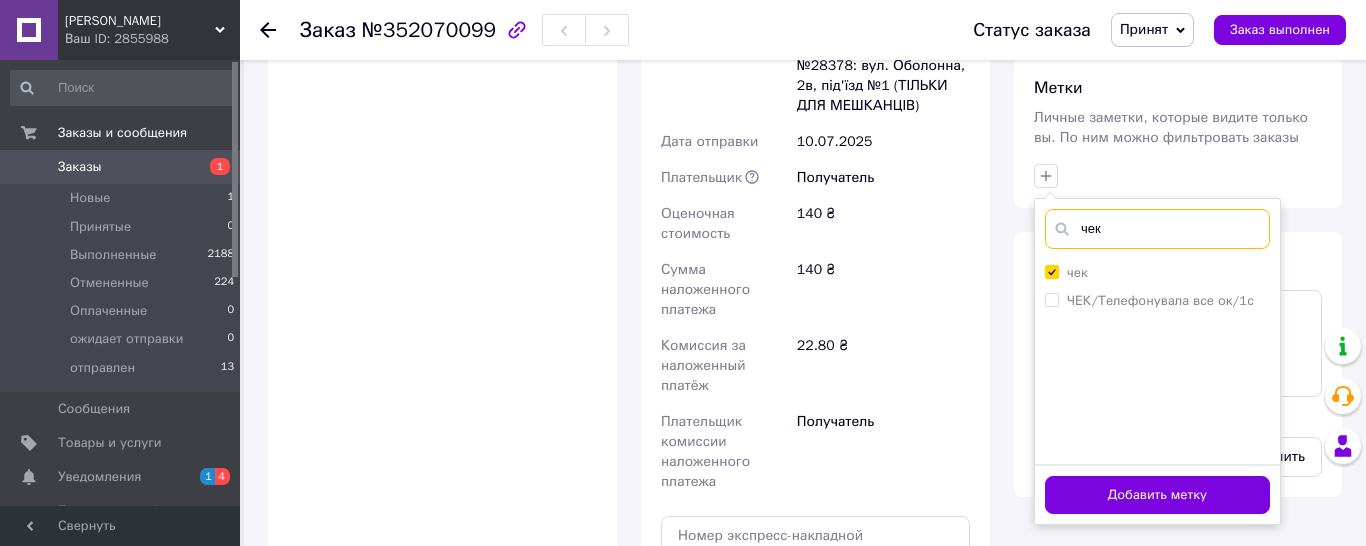 click on "чек" at bounding box center (1157, 229) 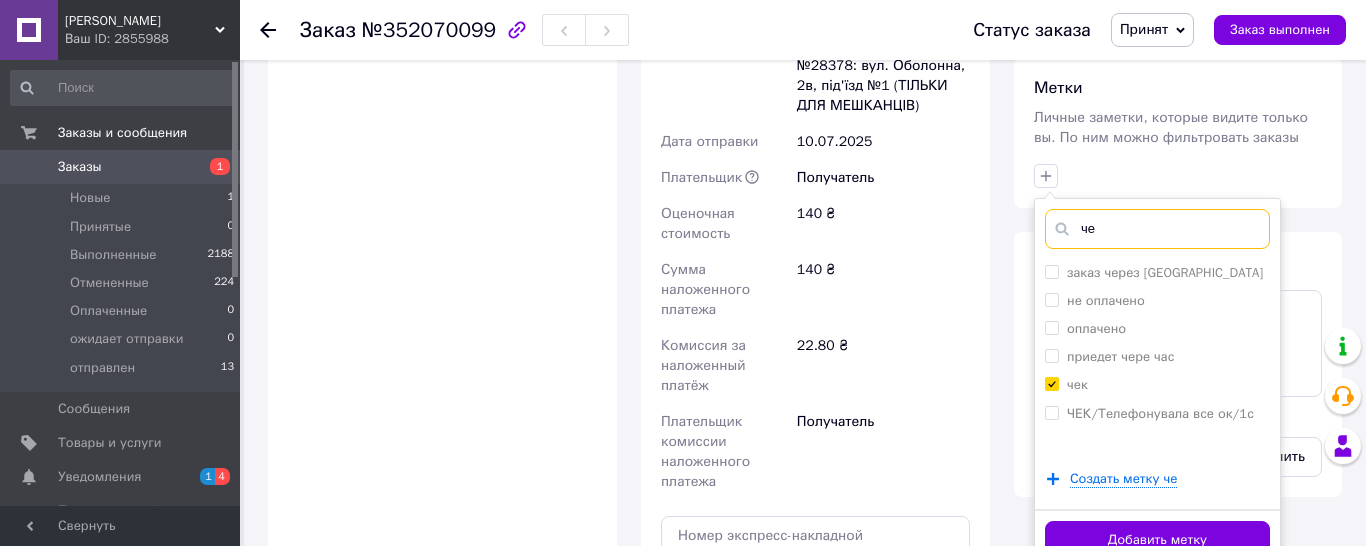 type on "ч" 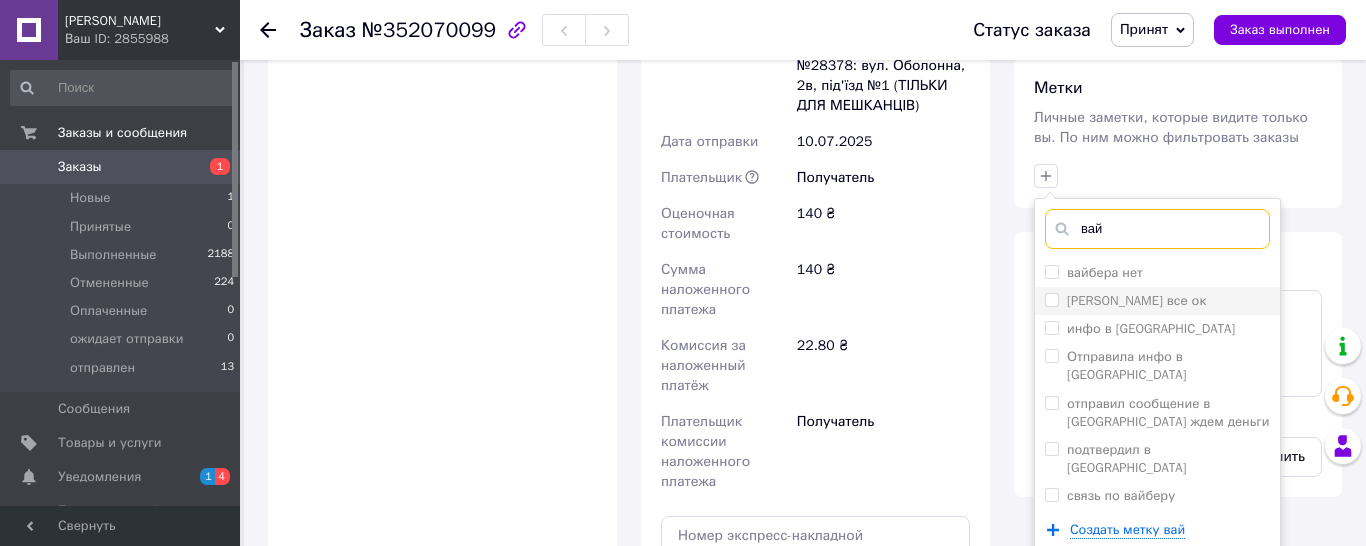 type on "вай" 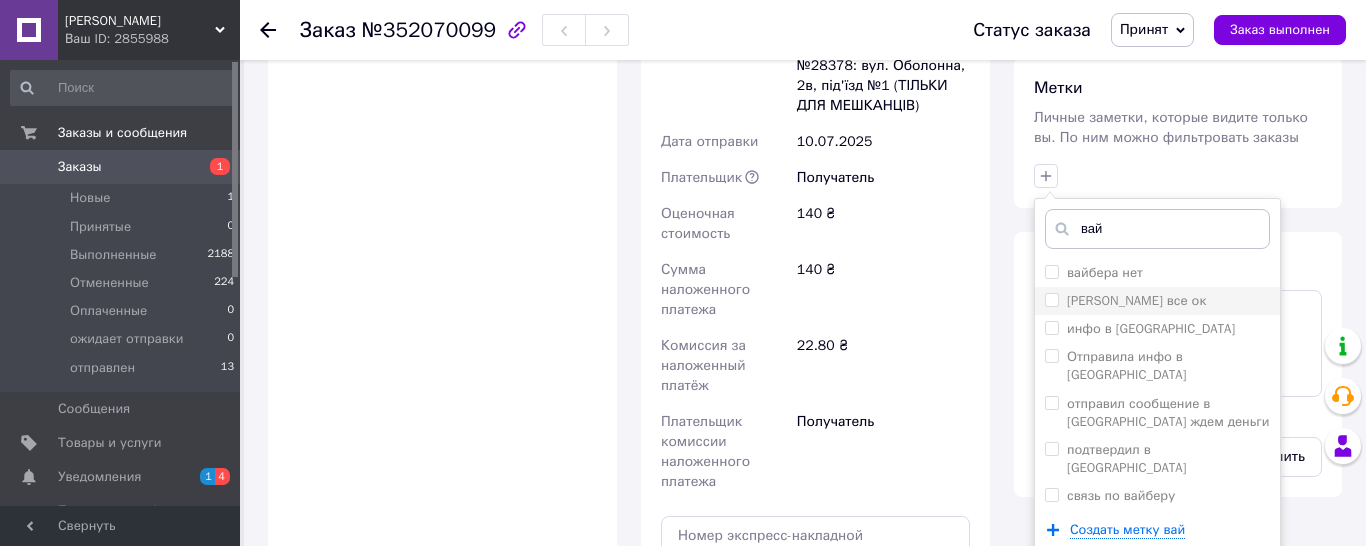 click on "[PERSON_NAME] все ок" at bounding box center [1051, 299] 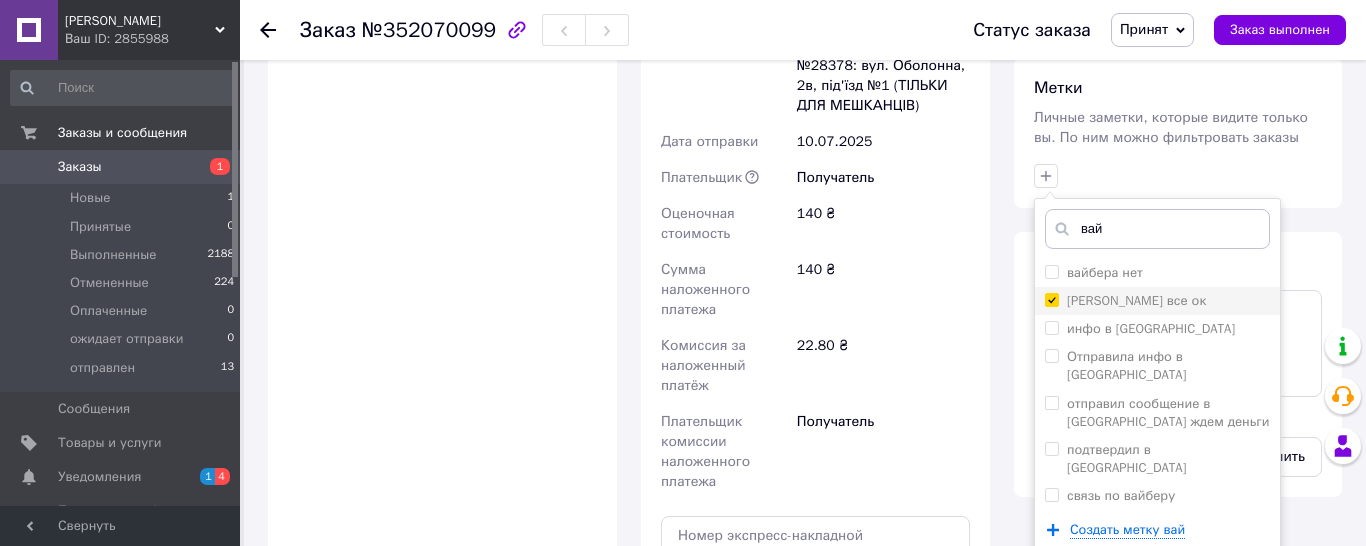 checkbox on "true" 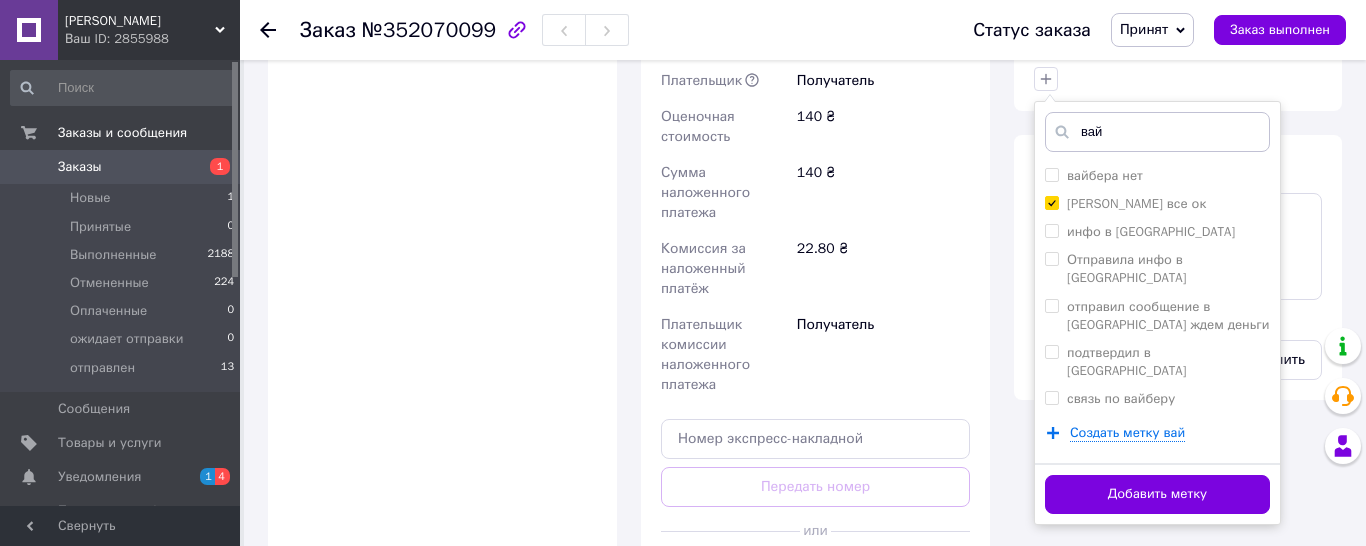 scroll, scrollTop: 1111, scrollLeft: 0, axis: vertical 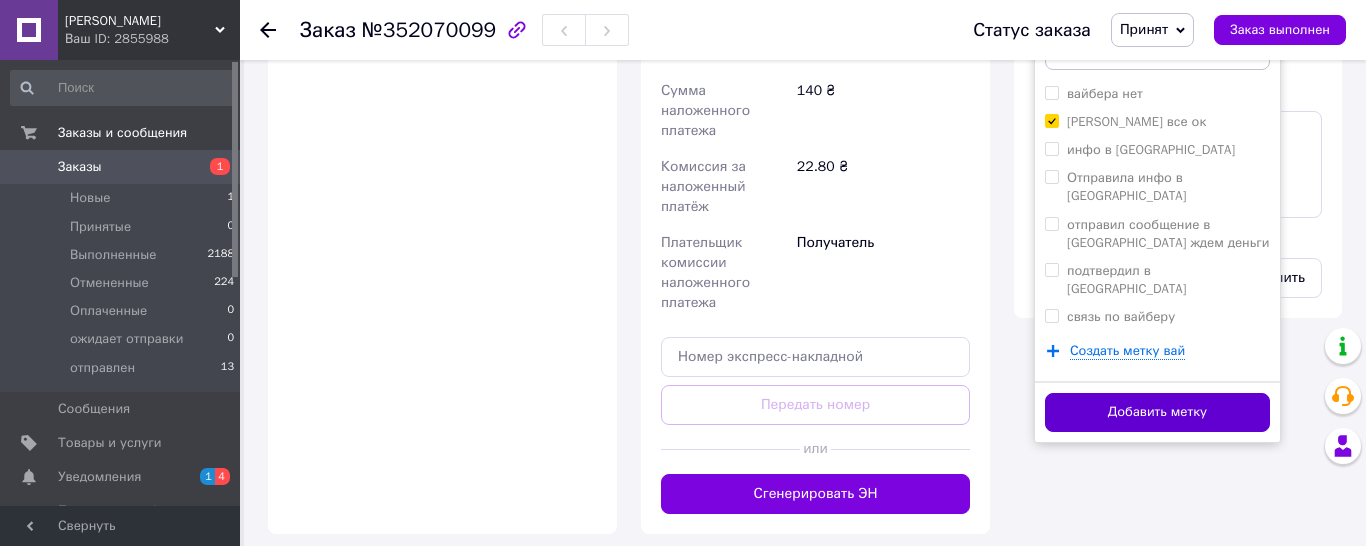 click on "Добавить метку" at bounding box center (1157, 412) 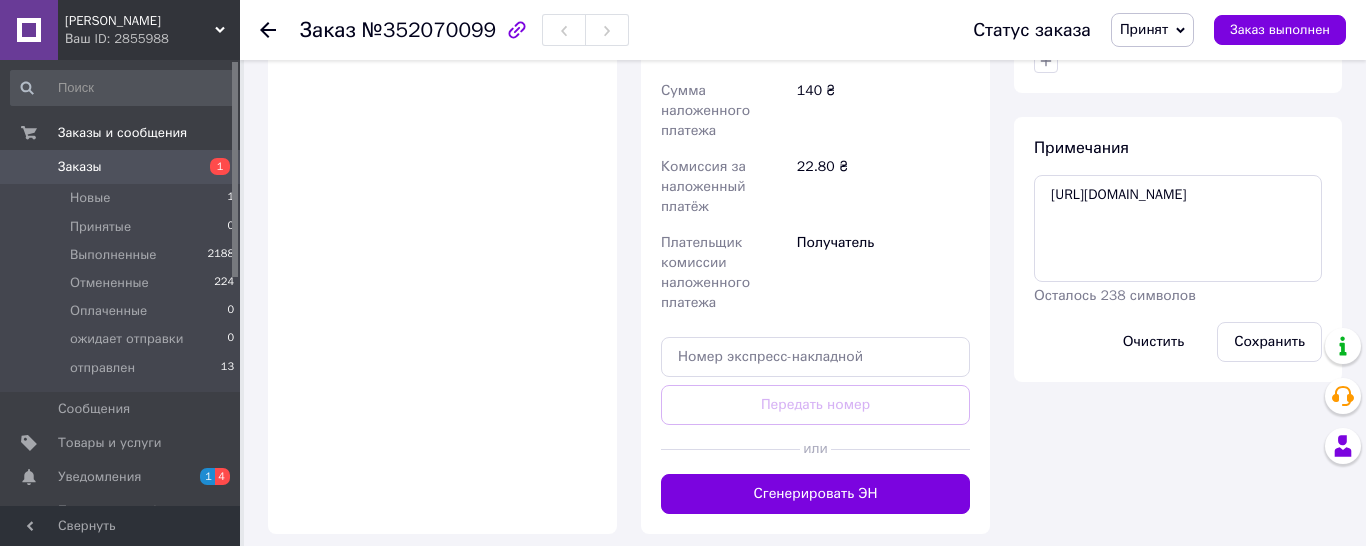 scroll, scrollTop: 684, scrollLeft: 0, axis: vertical 